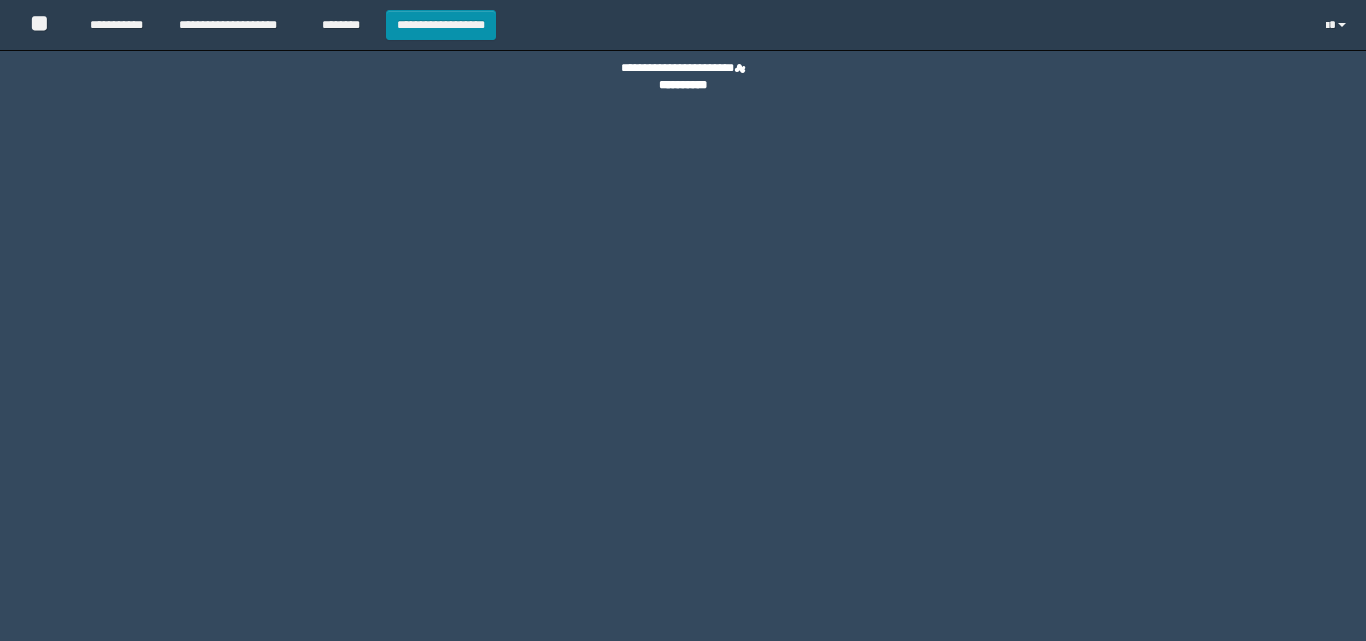 scroll, scrollTop: 0, scrollLeft: 0, axis: both 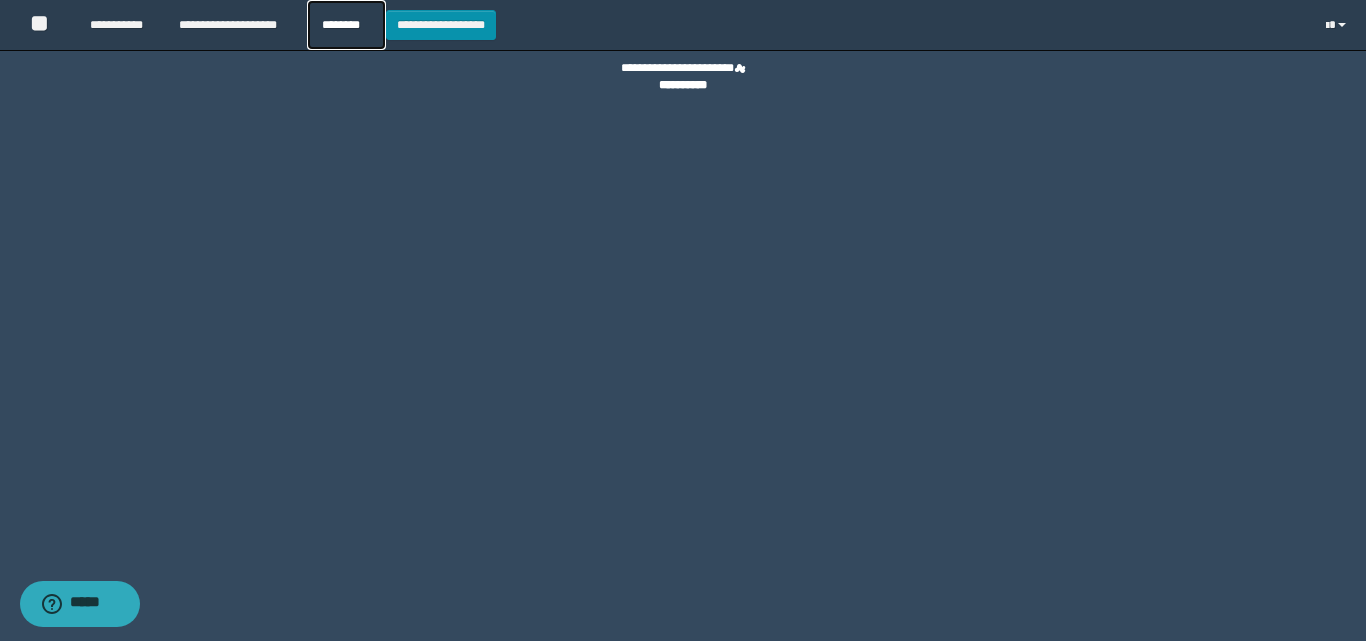 click on "********" at bounding box center (346, 25) 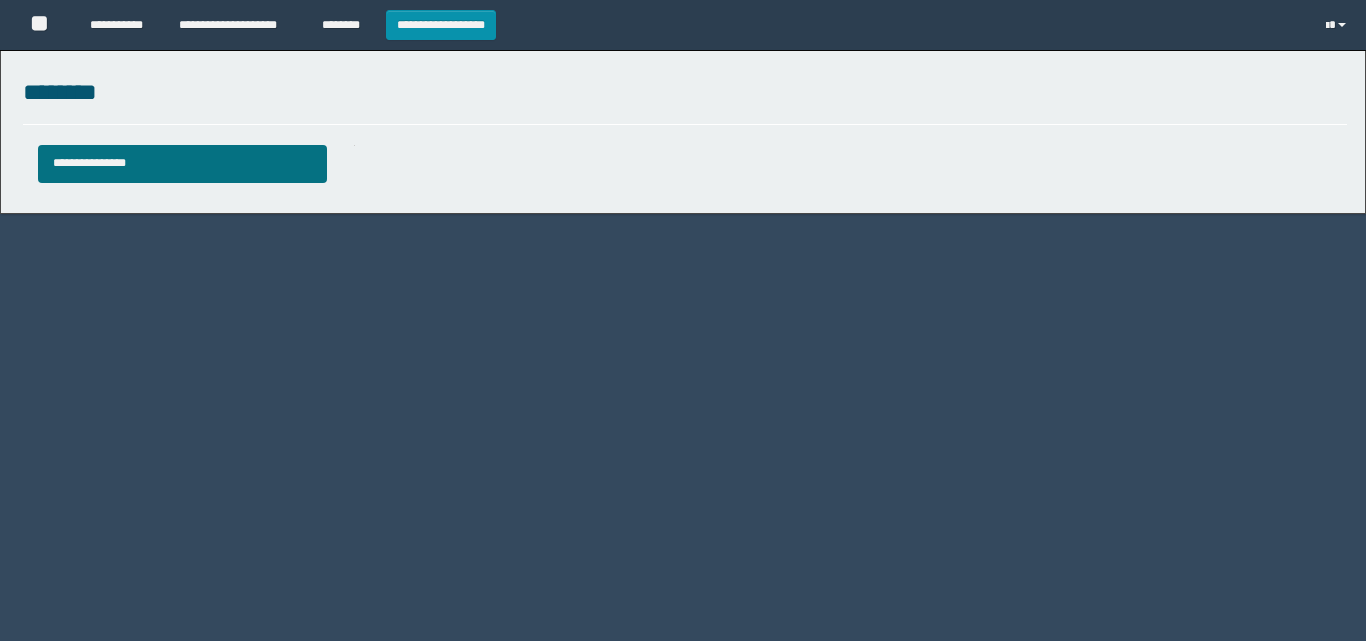 scroll, scrollTop: 0, scrollLeft: 0, axis: both 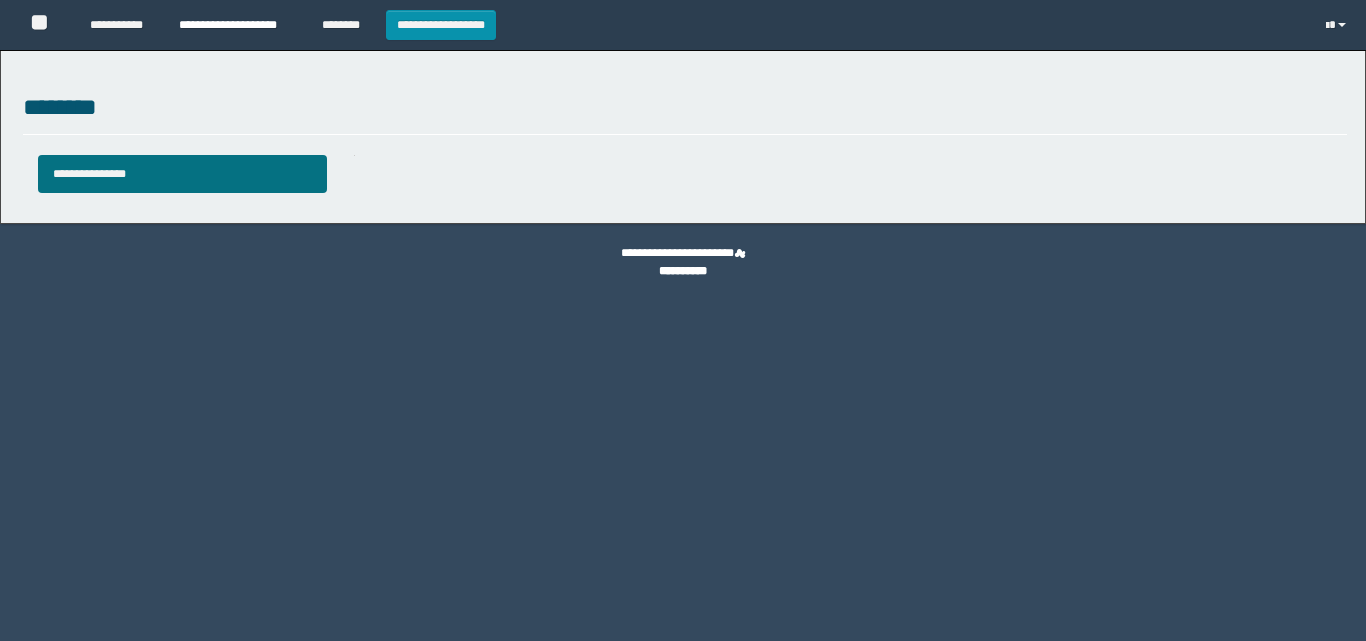 type 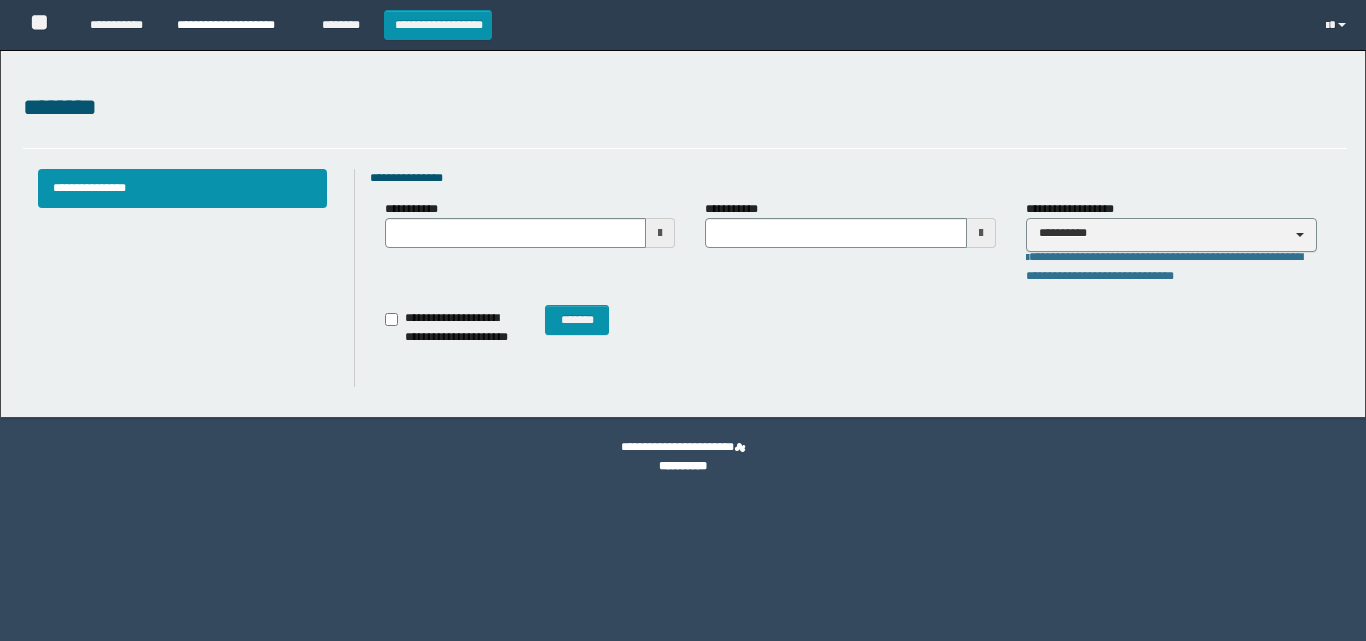click on "**********" at bounding box center (234, 25) 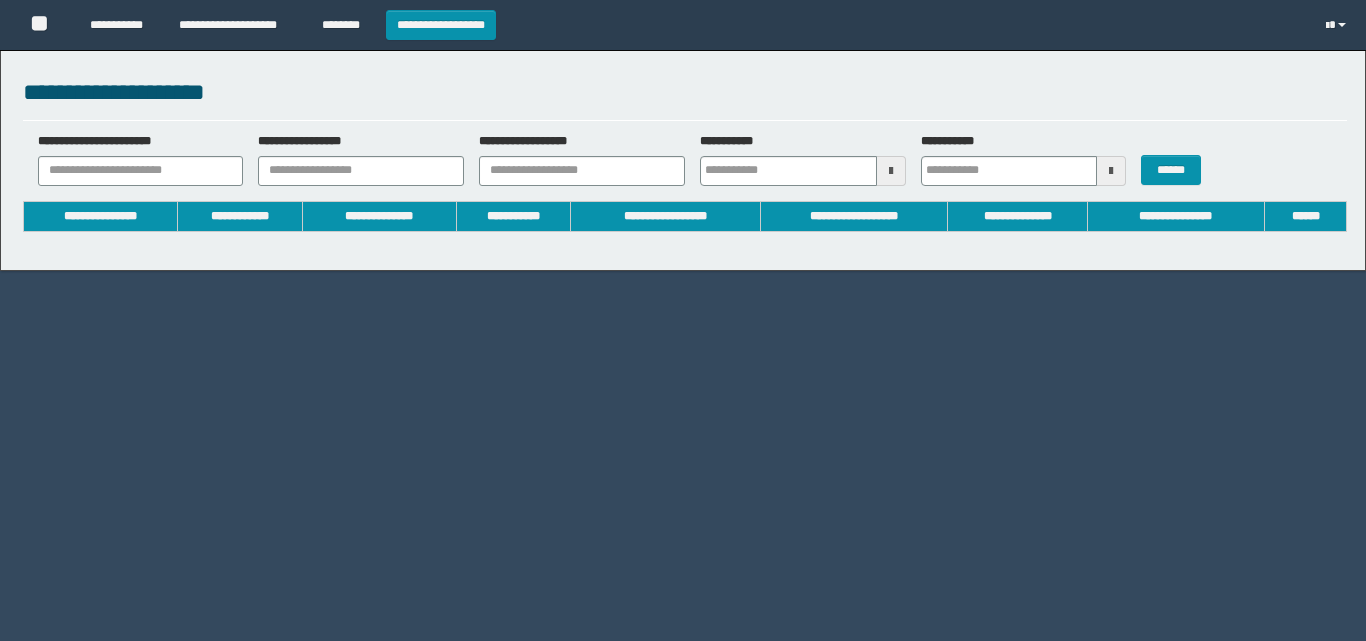 scroll, scrollTop: 0, scrollLeft: 0, axis: both 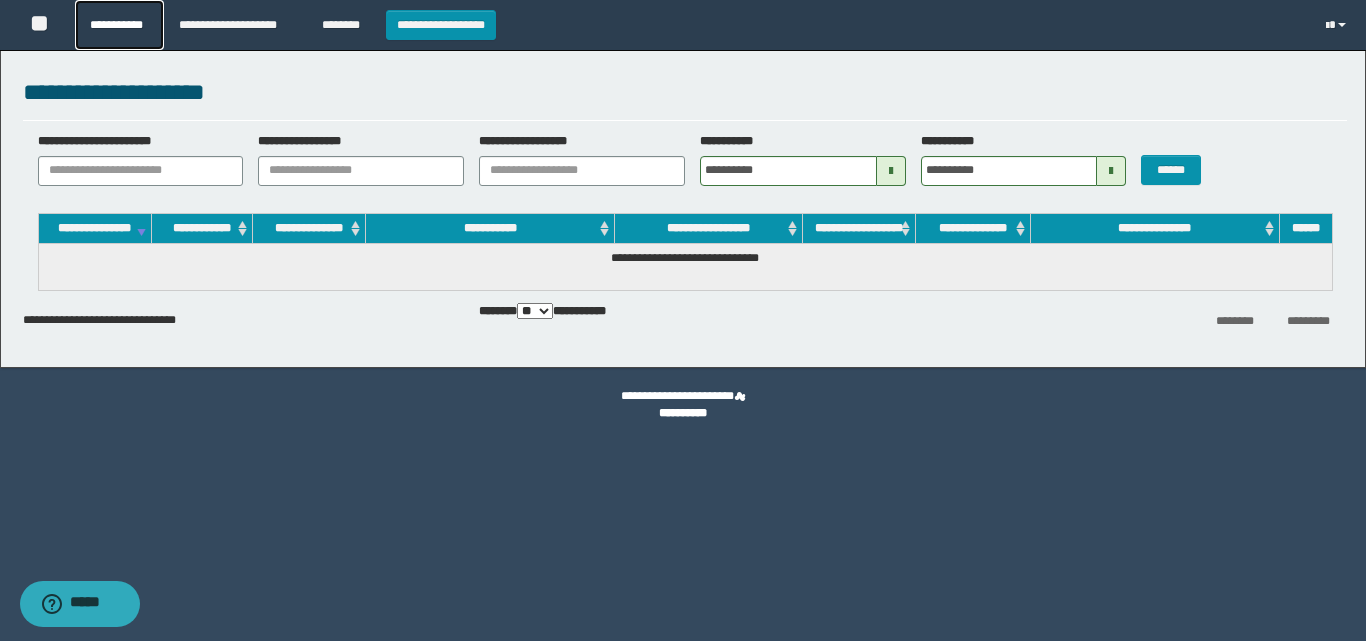 click on "**********" at bounding box center (119, 25) 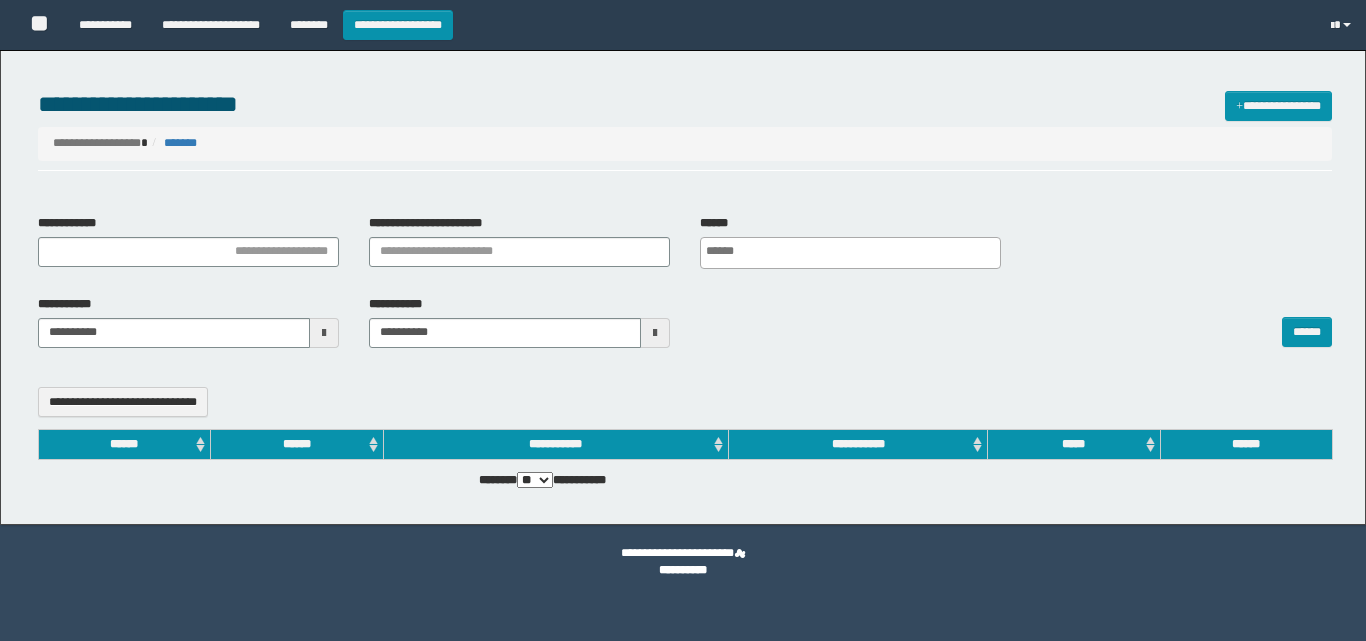 select 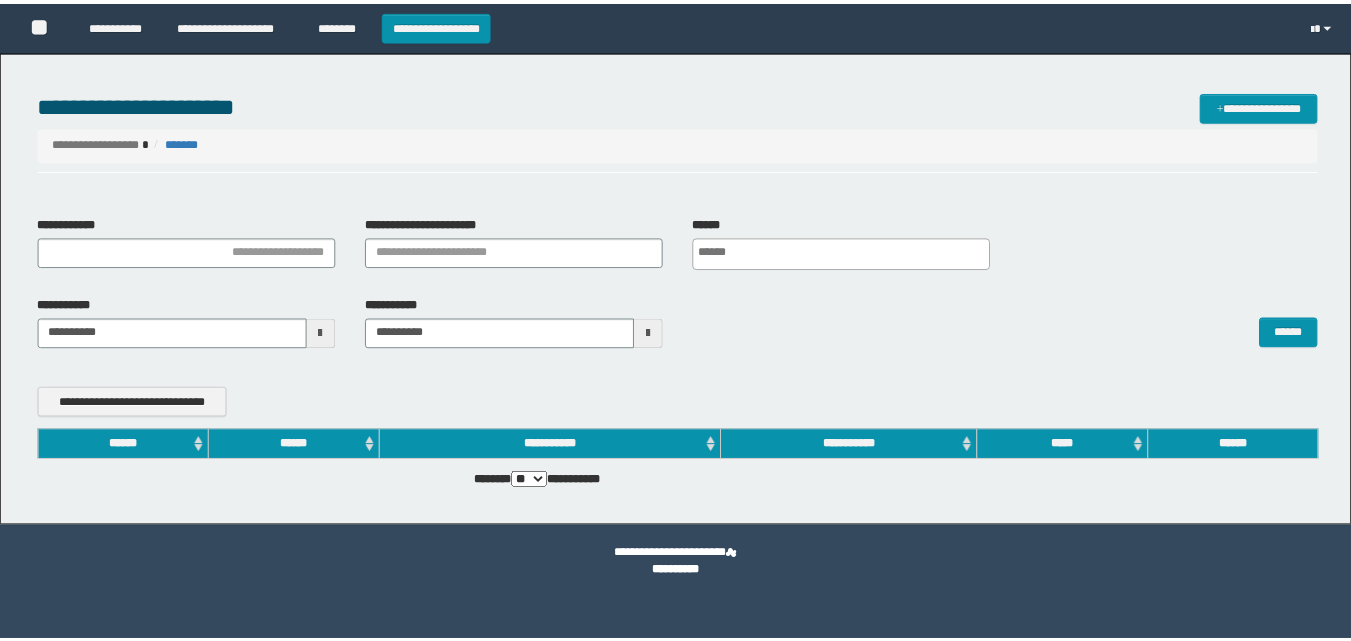 scroll, scrollTop: 0, scrollLeft: 0, axis: both 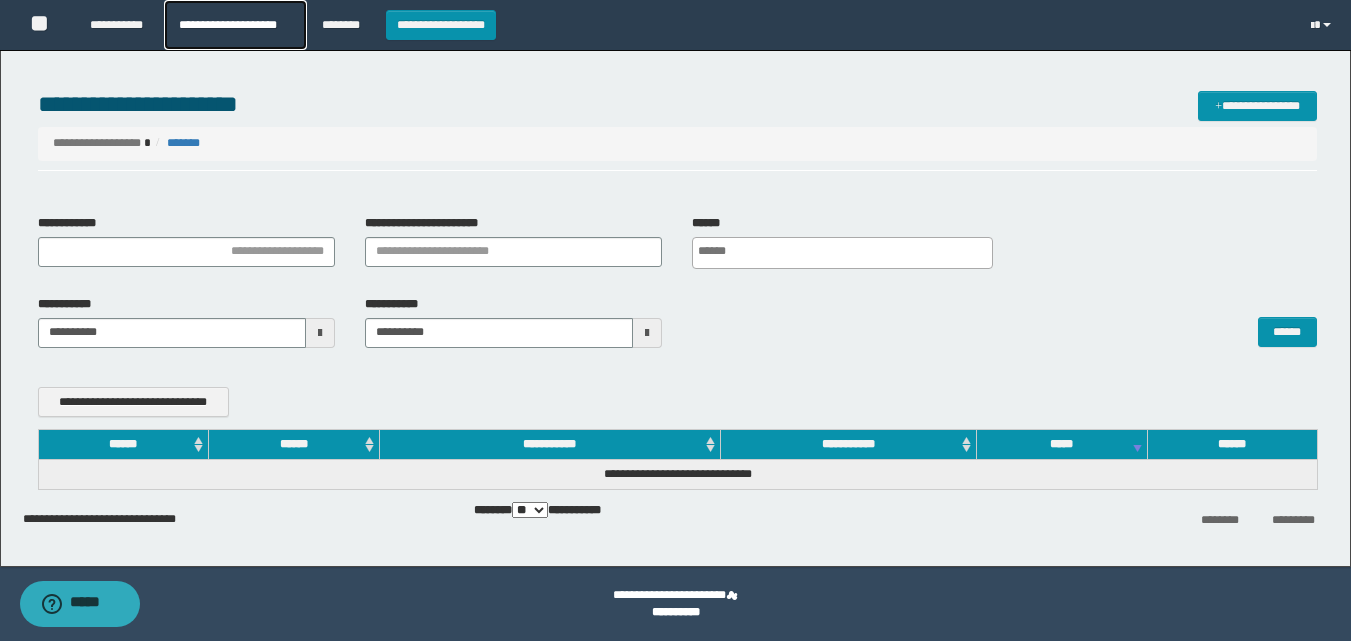 click on "**********" at bounding box center [235, 25] 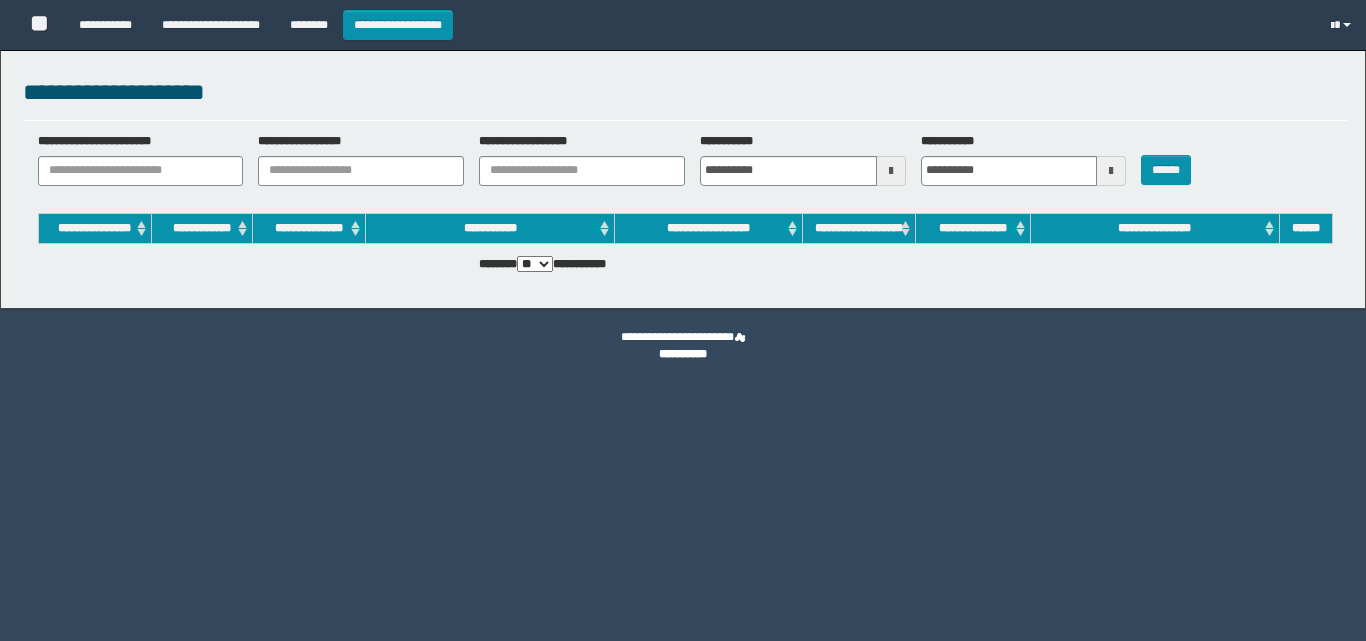 scroll, scrollTop: 0, scrollLeft: 0, axis: both 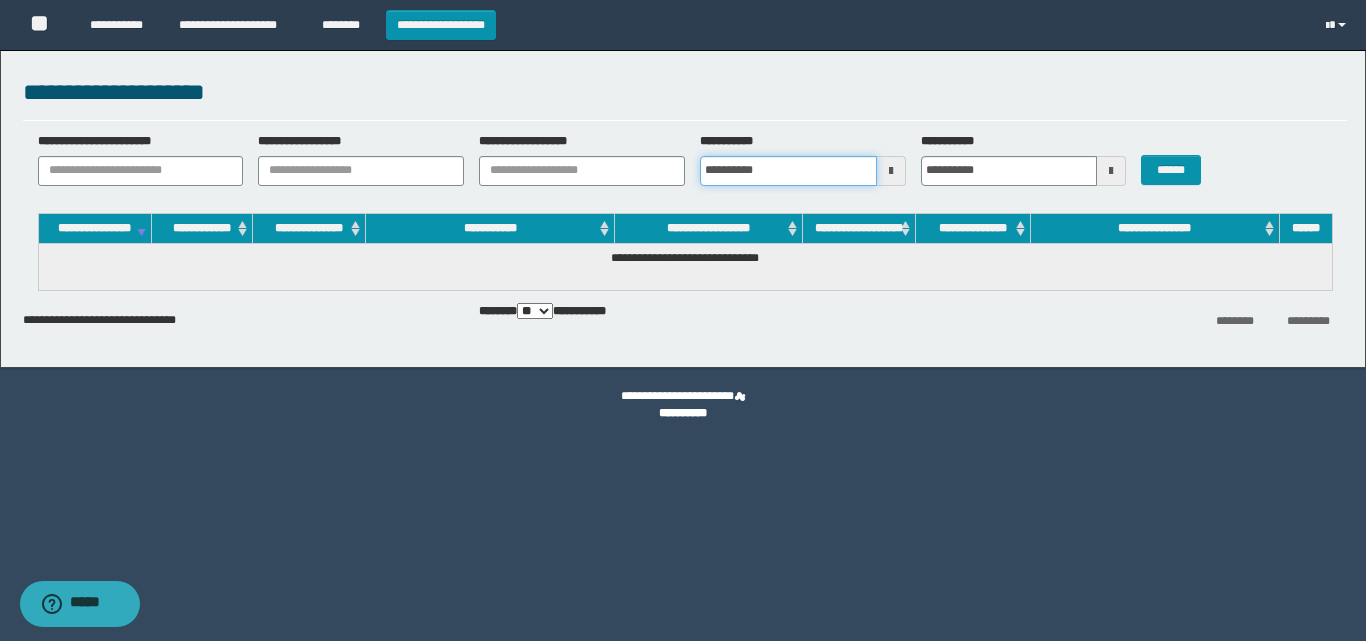 click on "**********" at bounding box center (788, 171) 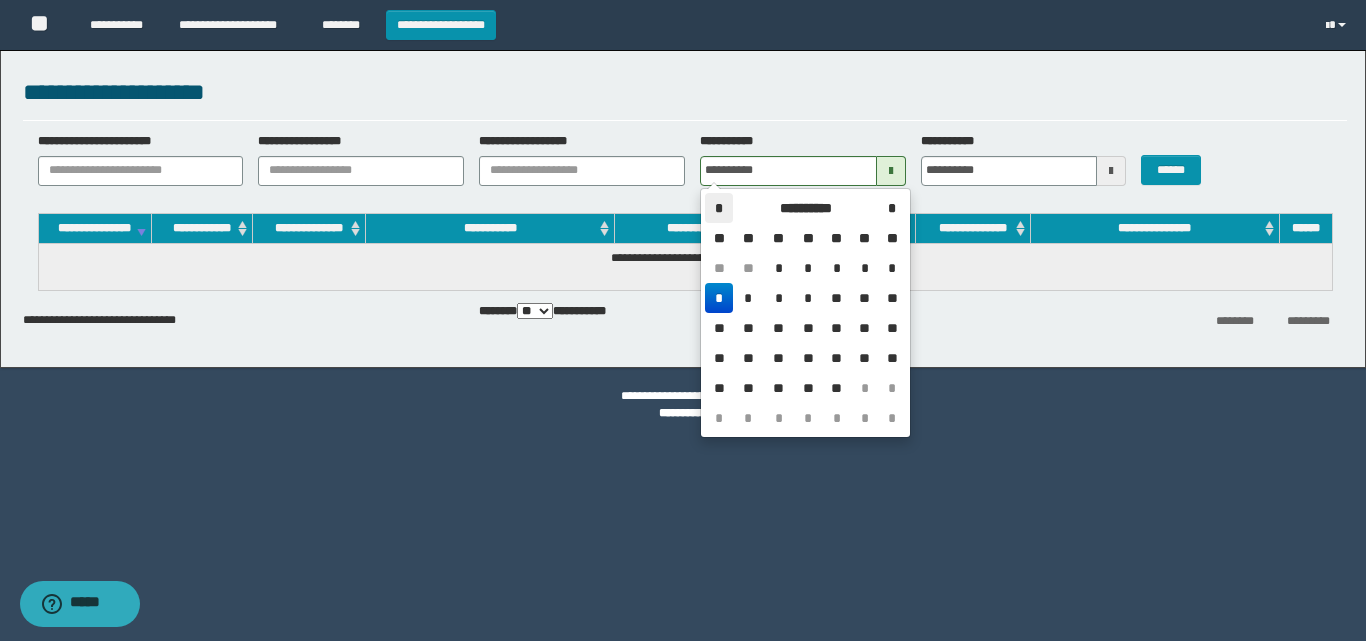 click on "*" at bounding box center [719, 208] 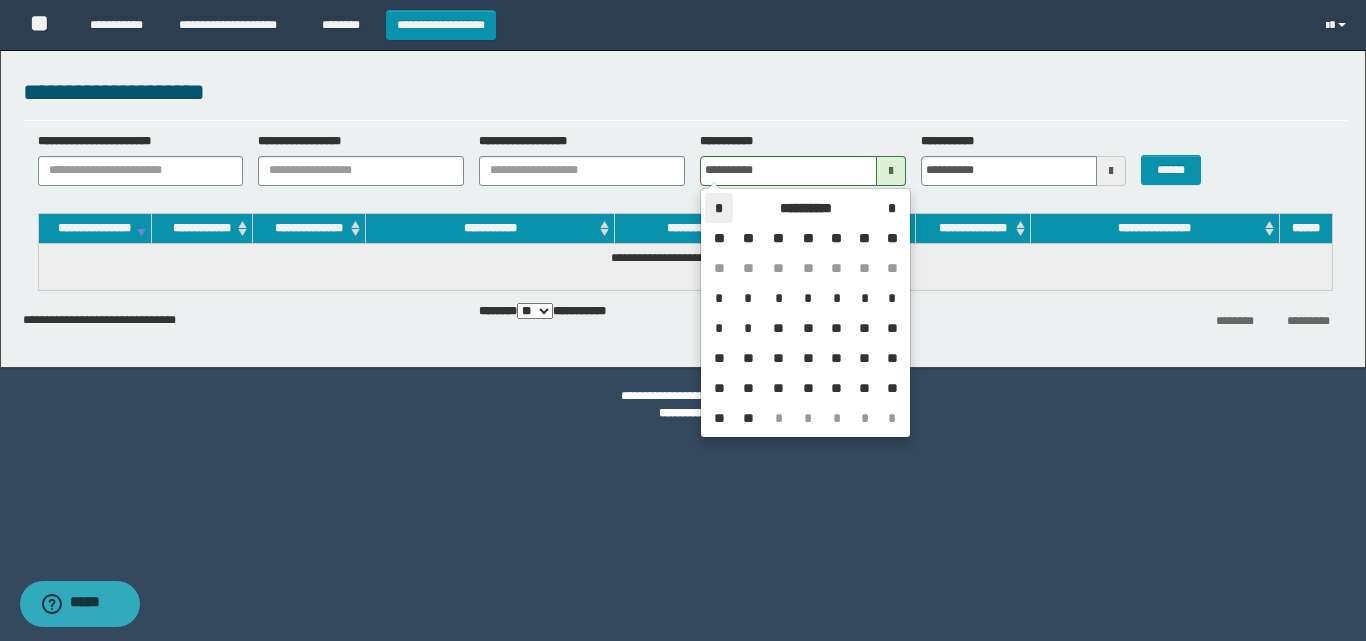 click on "*" at bounding box center [719, 208] 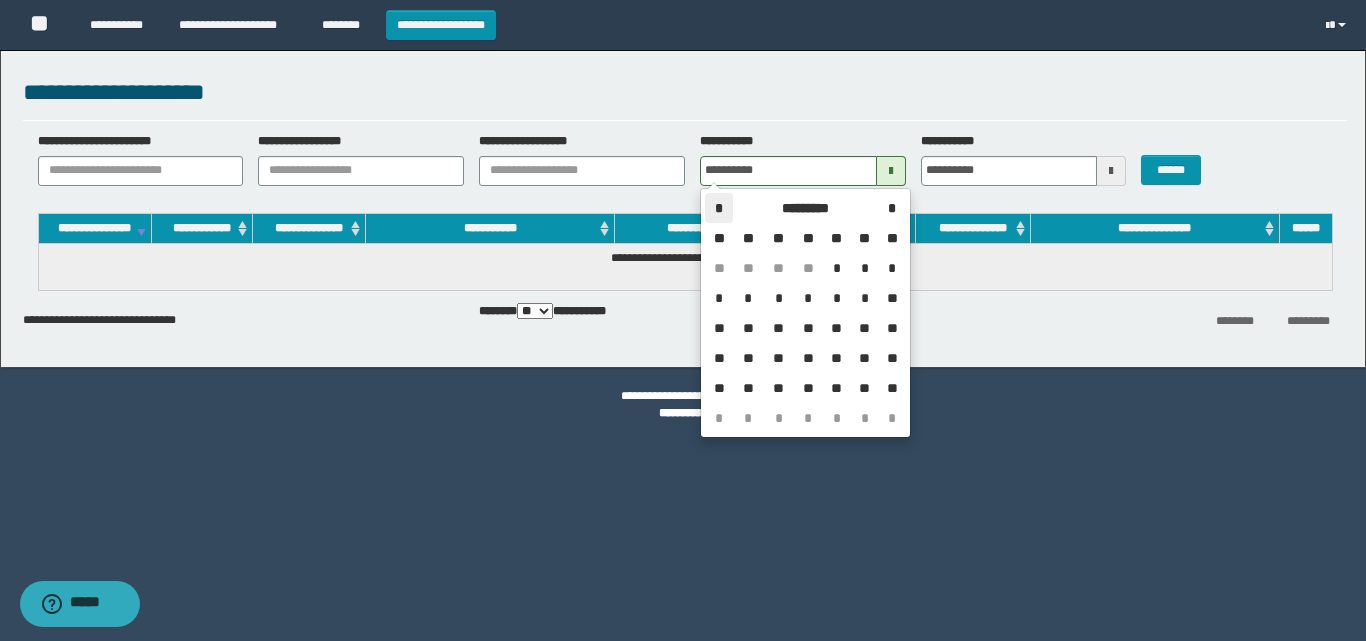 click on "*" at bounding box center (719, 208) 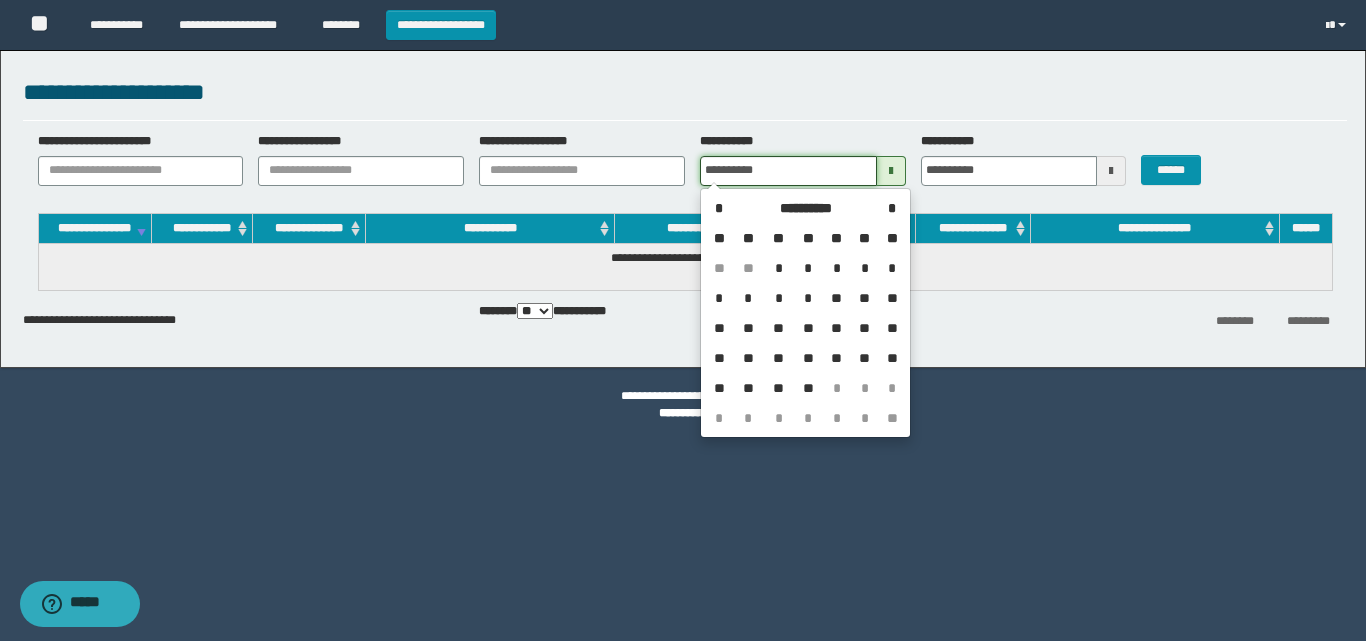 click on "**********" at bounding box center [788, 171] 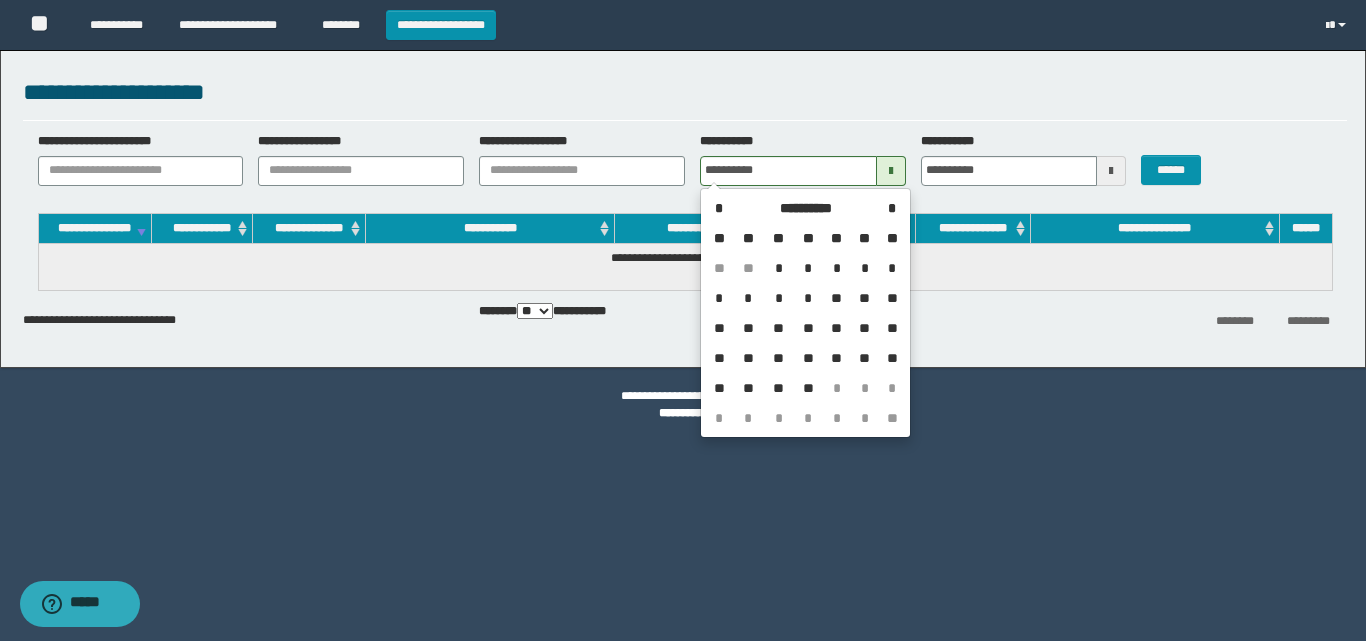 click at bounding box center (891, 171) 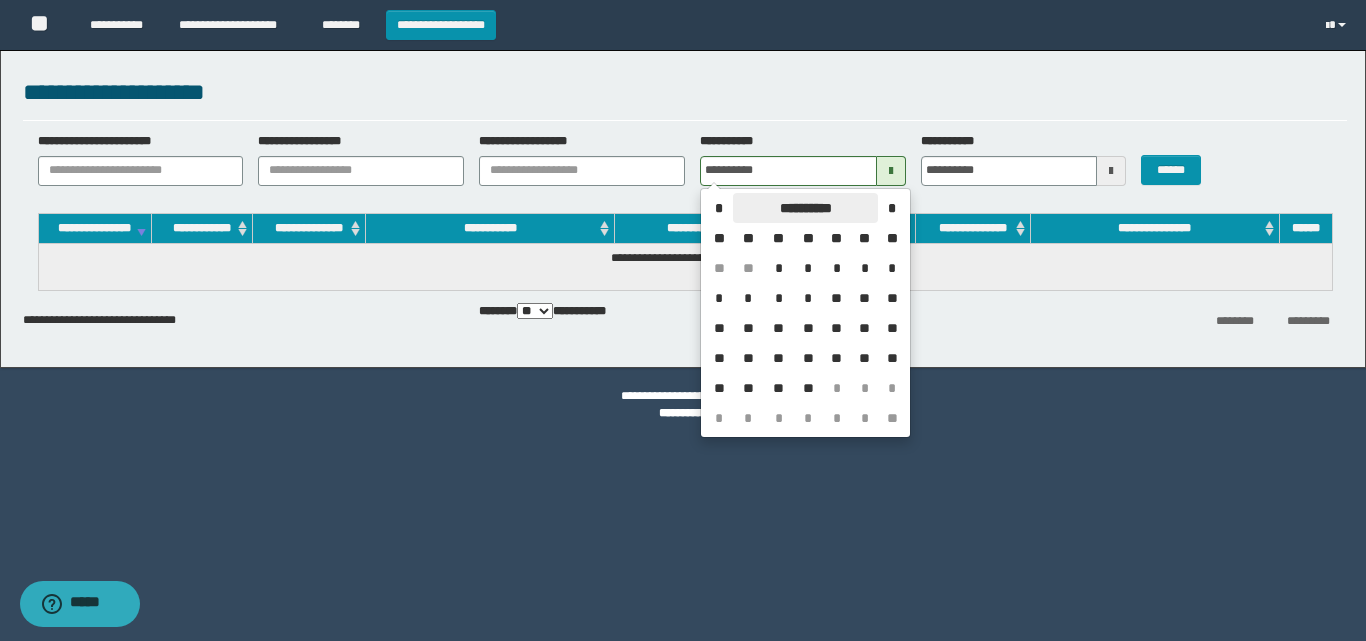 click on "**********" at bounding box center (805, 208) 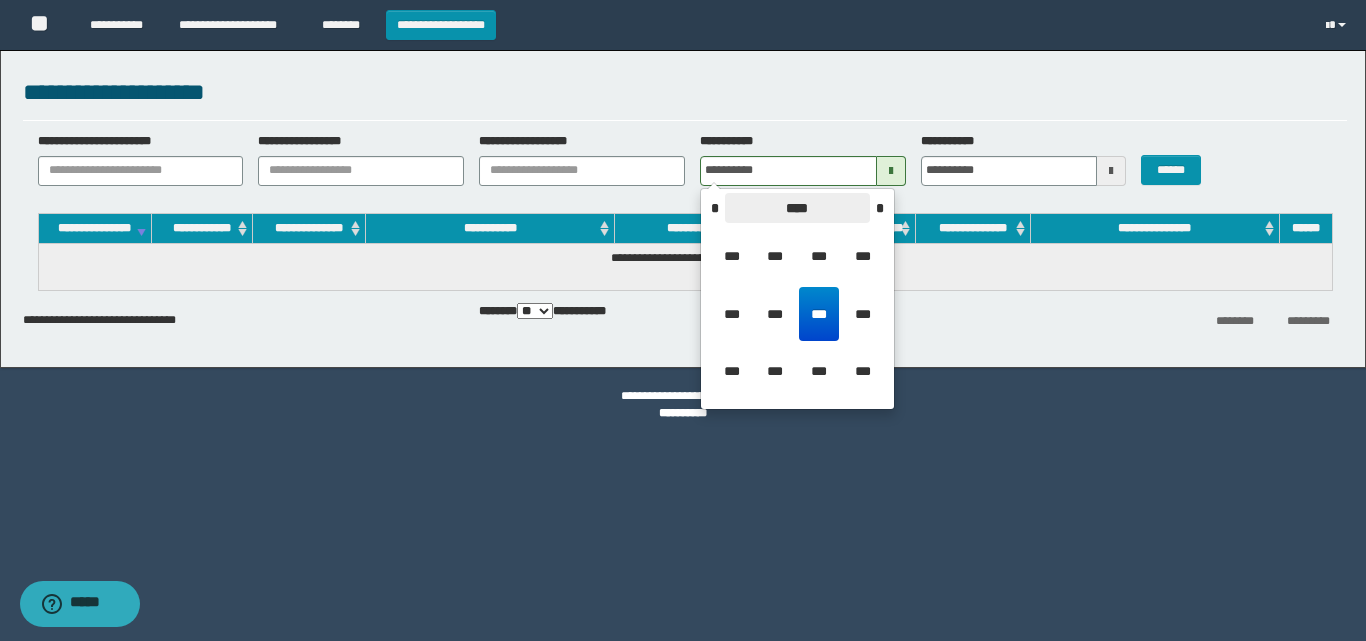 click on "****" at bounding box center [797, 208] 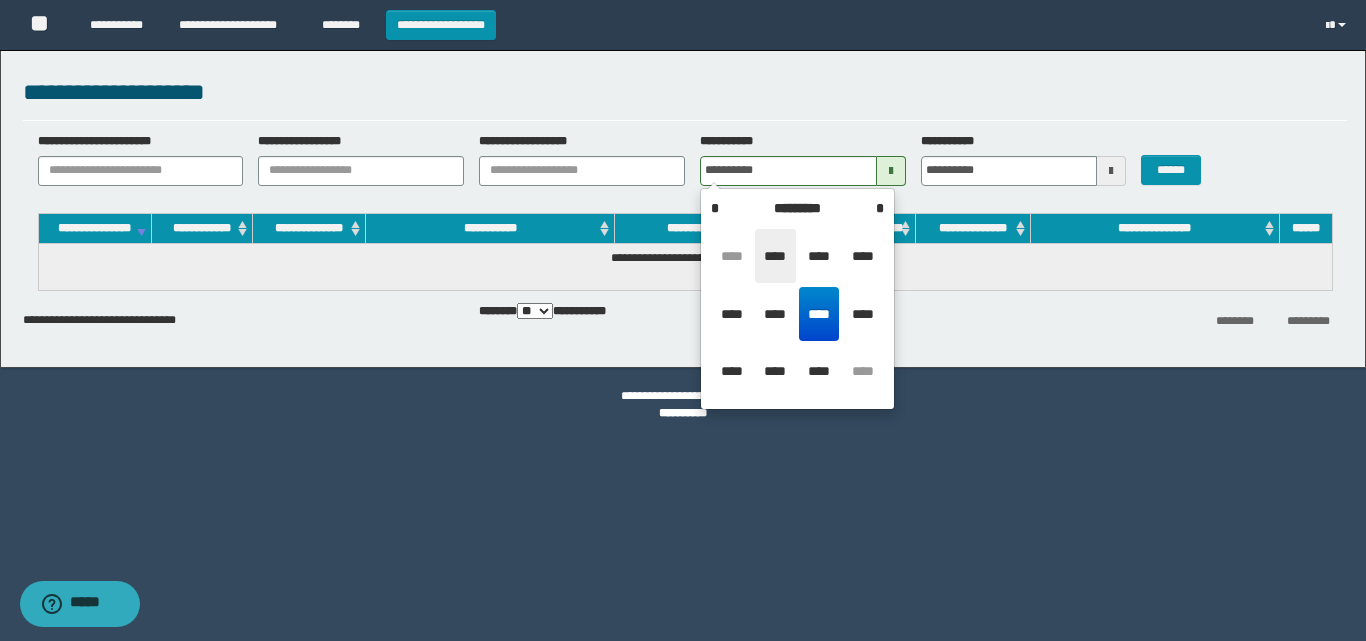 click on "****" at bounding box center (775, 256) 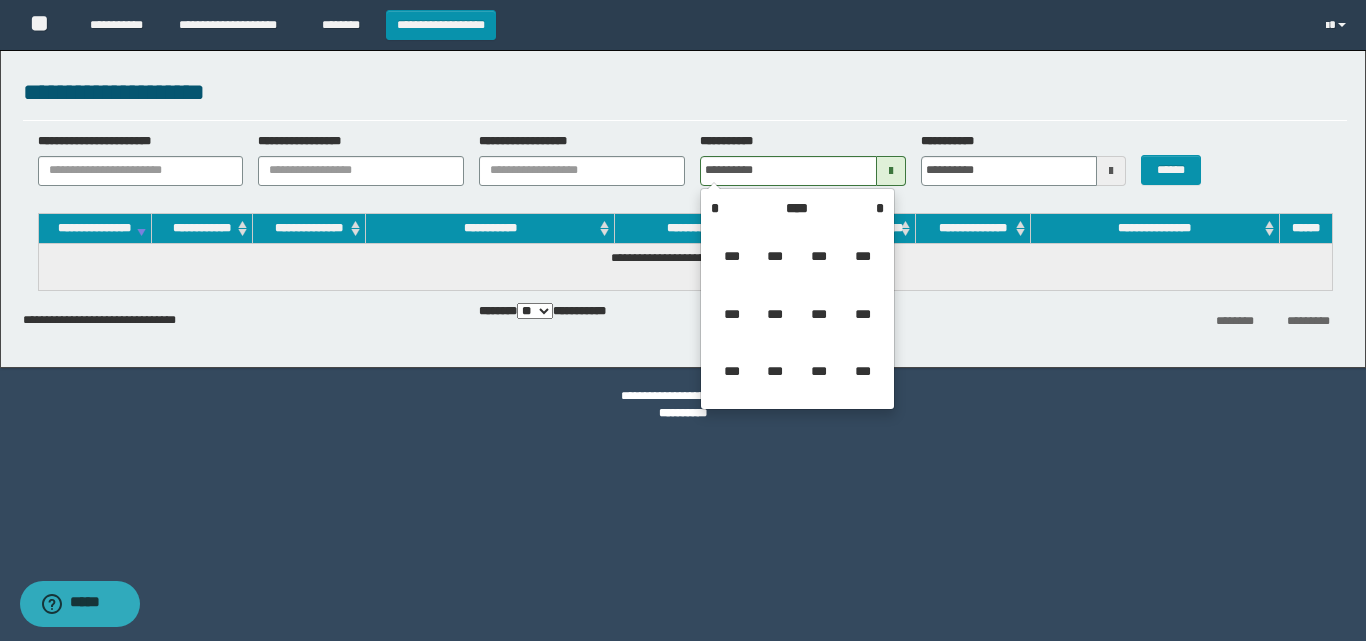 click on "***" at bounding box center [775, 256] 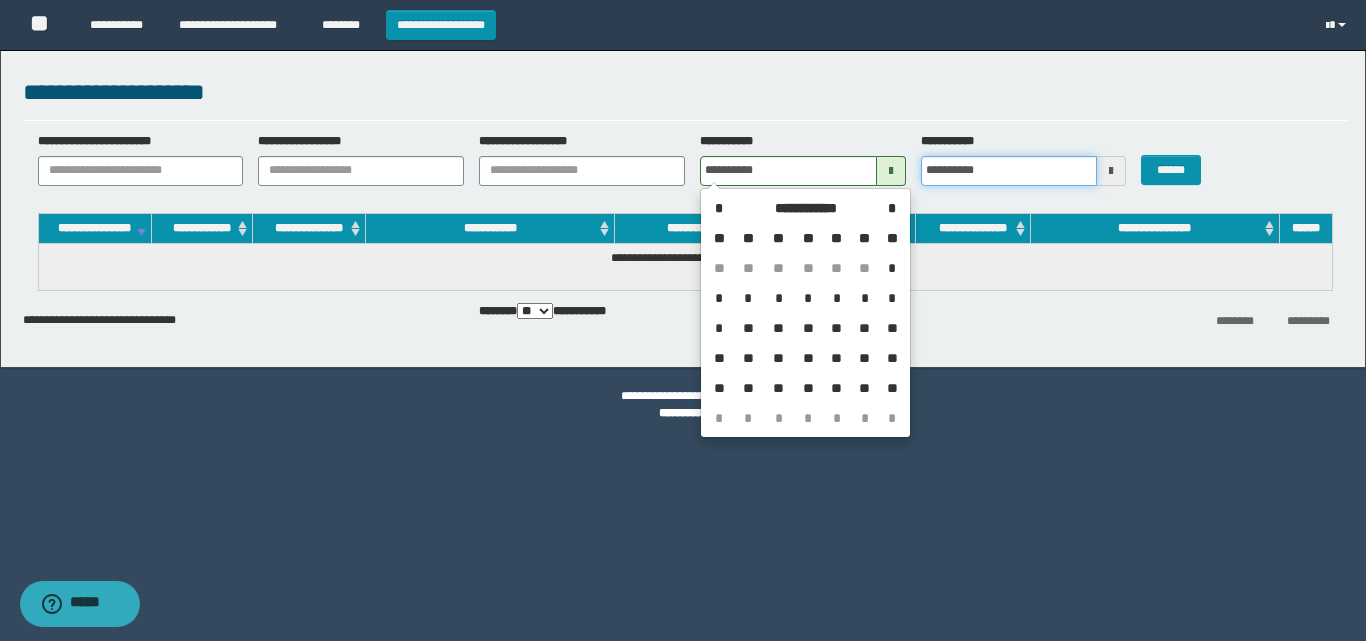 click on "**********" at bounding box center [1009, 171] 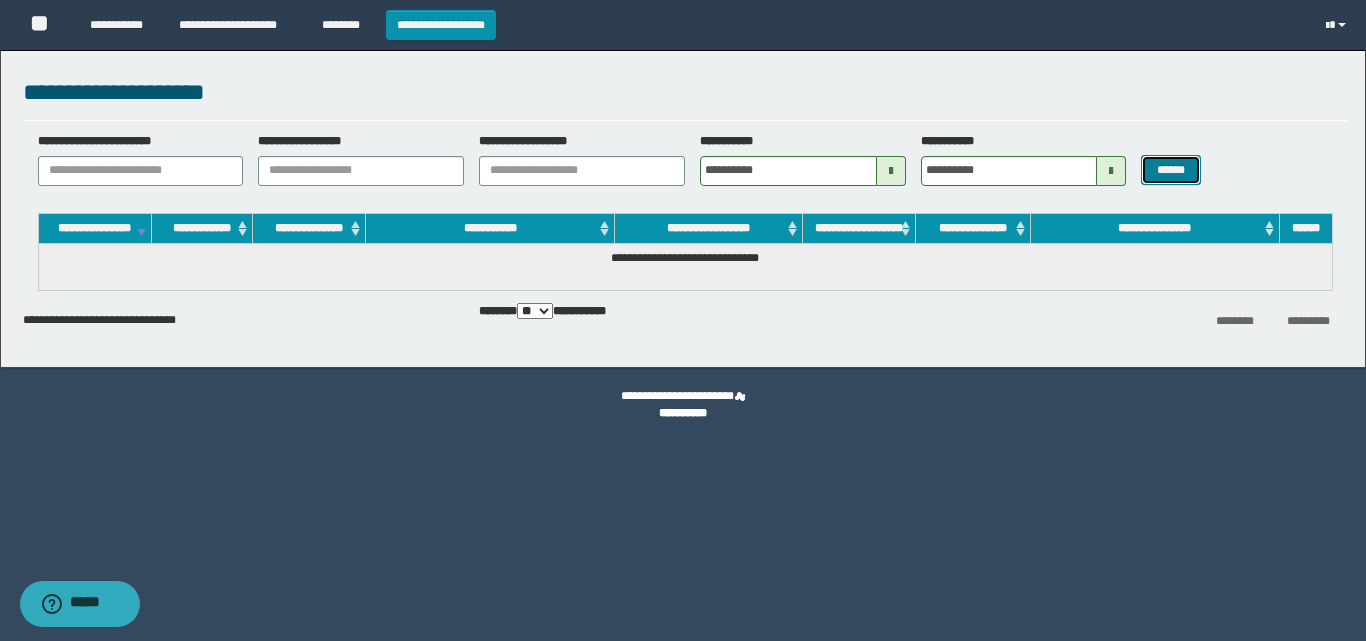 click on "******" at bounding box center [1170, 170] 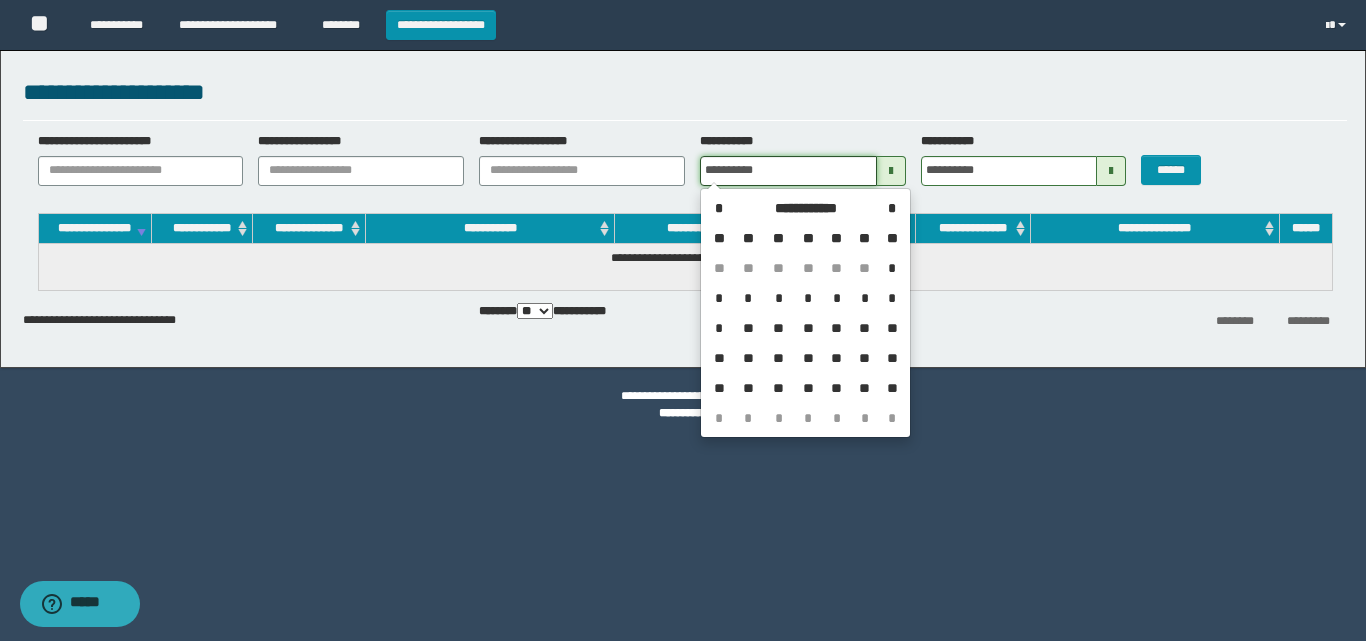click on "**********" at bounding box center (788, 171) 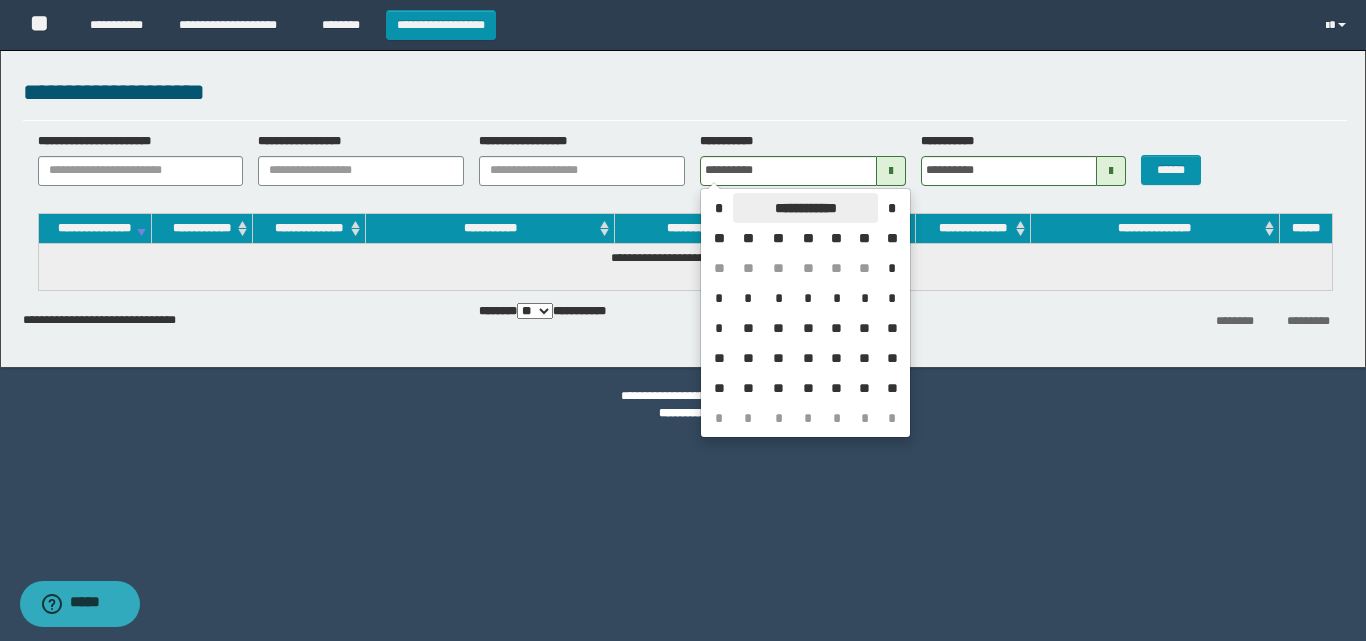 click on "**********" at bounding box center (805, 208) 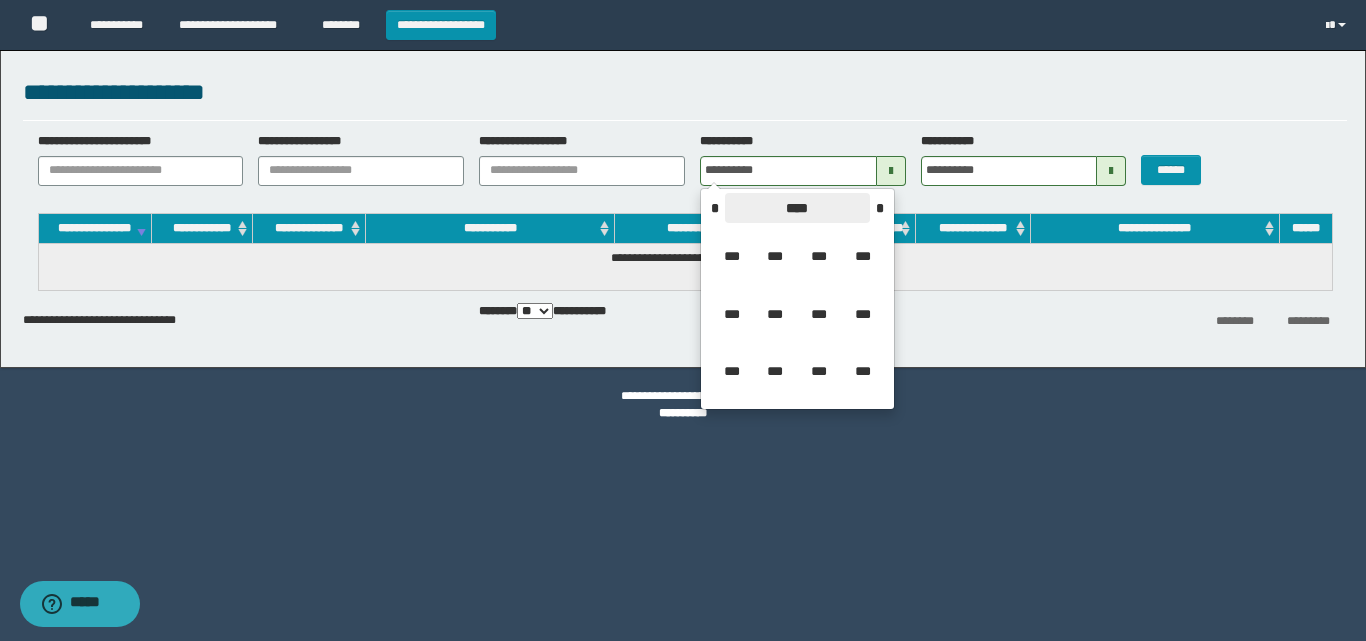 click on "****" at bounding box center [797, 208] 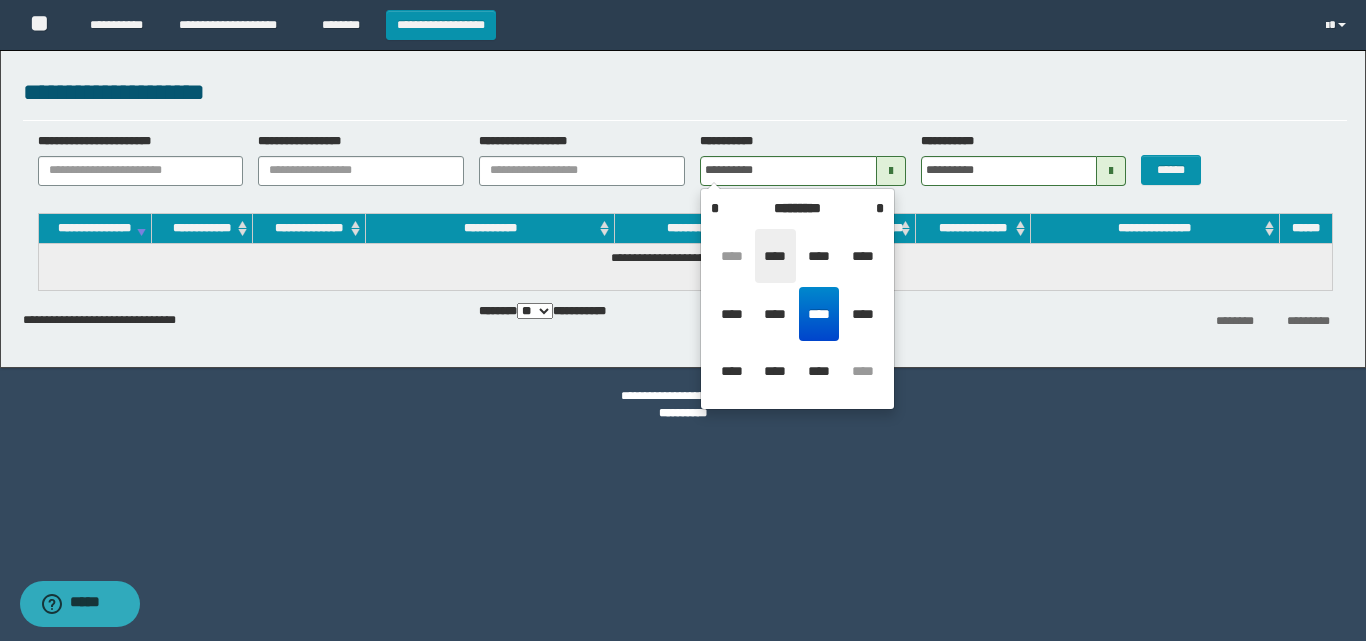 click on "****" at bounding box center [775, 256] 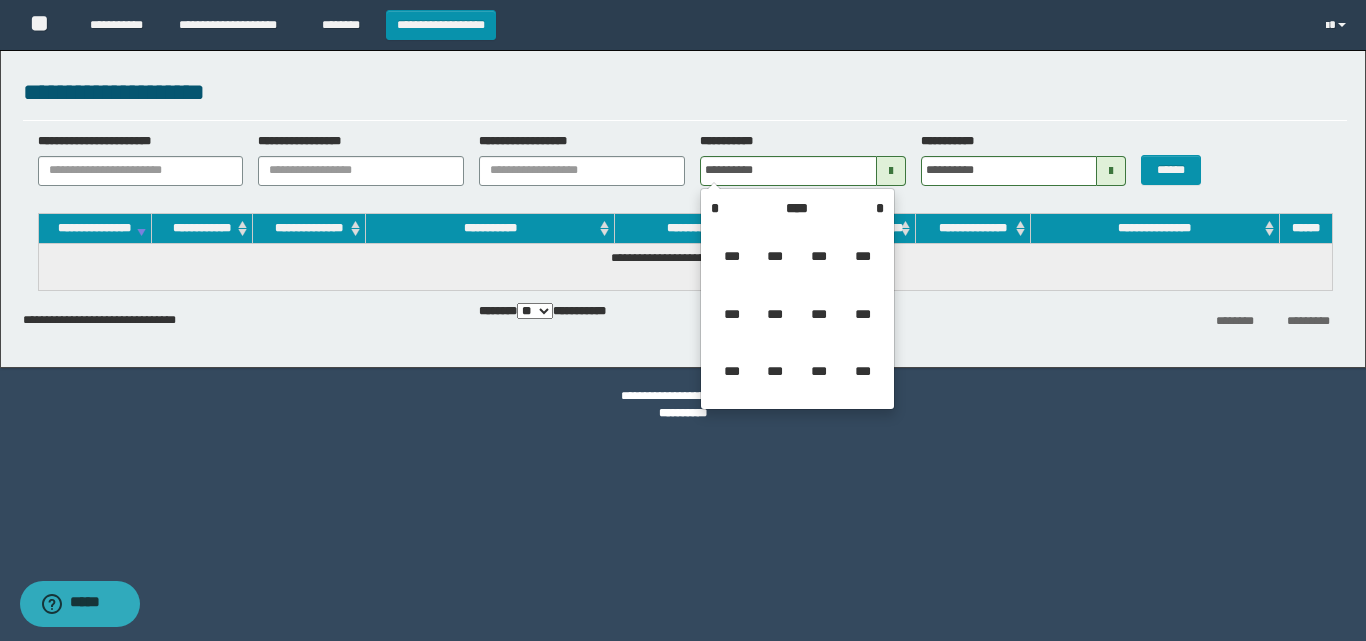 click on "***" at bounding box center [775, 256] 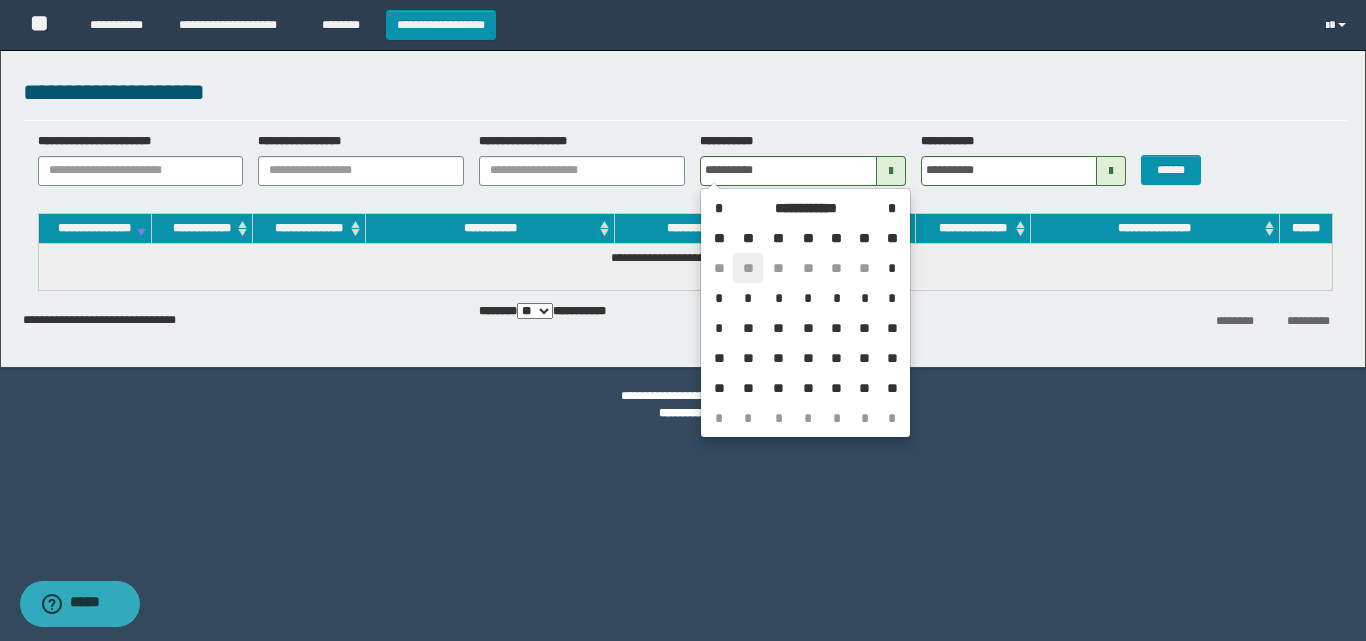 click on "**" at bounding box center [747, 268] 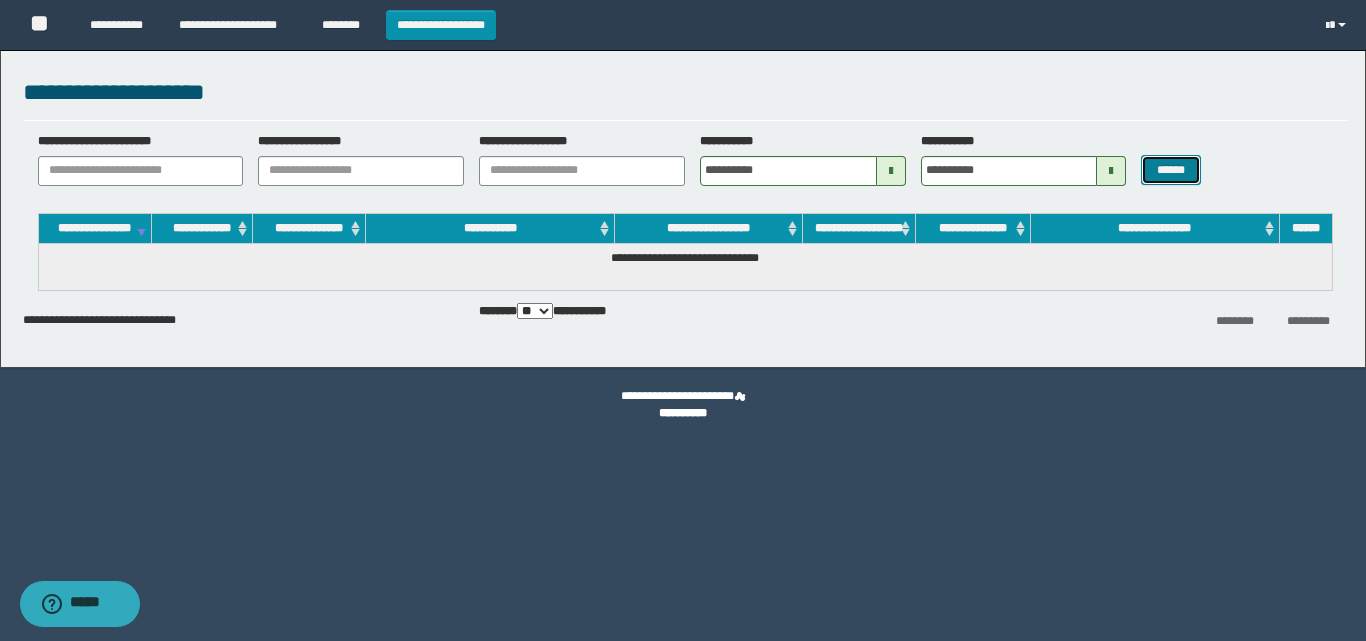 click on "******" at bounding box center (1170, 170) 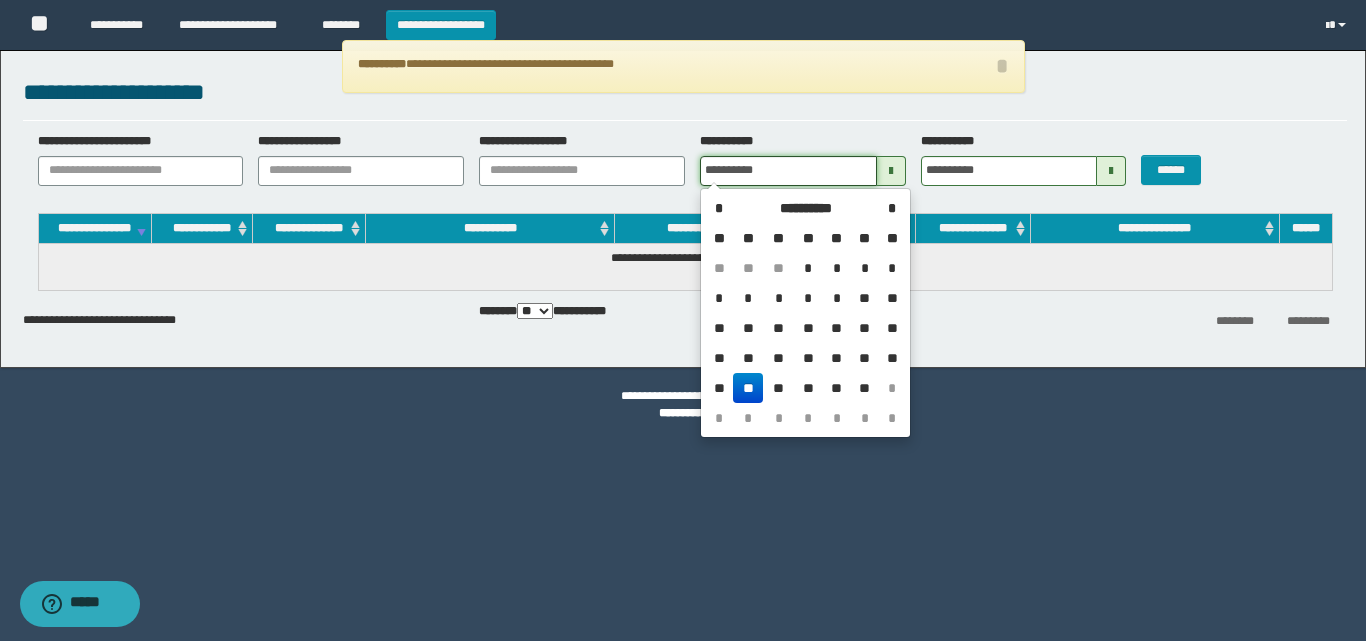 click on "**********" at bounding box center [788, 171] 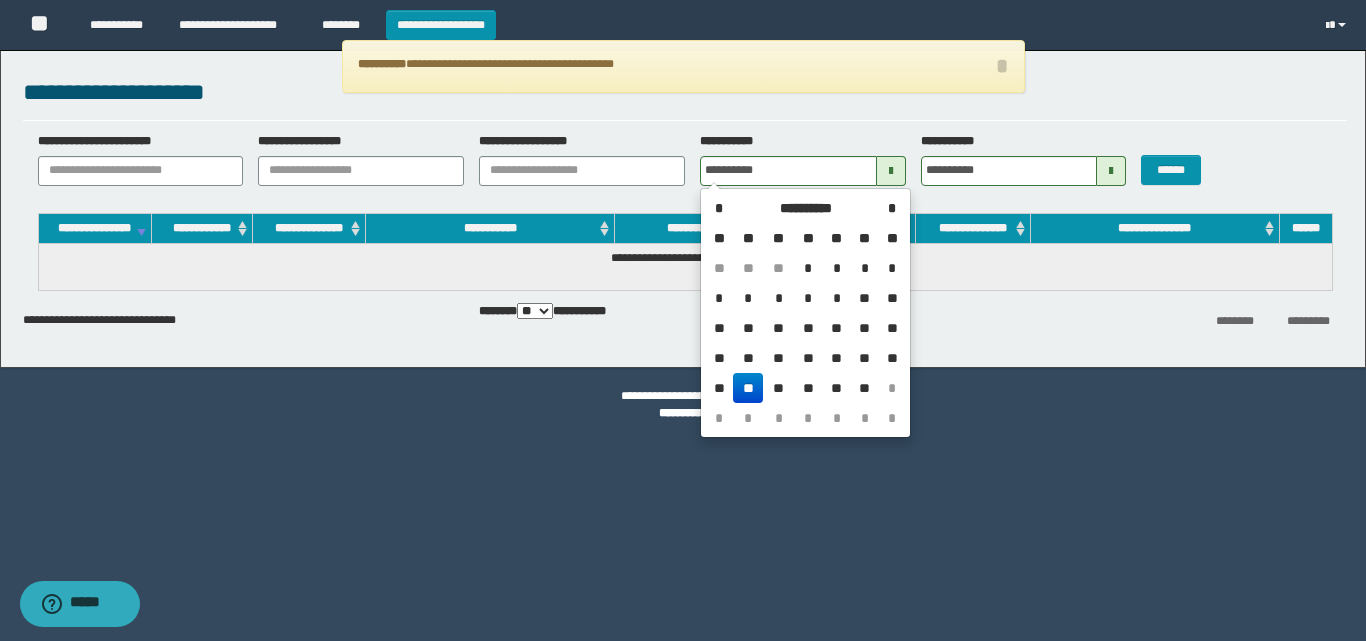 click on "**********" at bounding box center [683, 66] 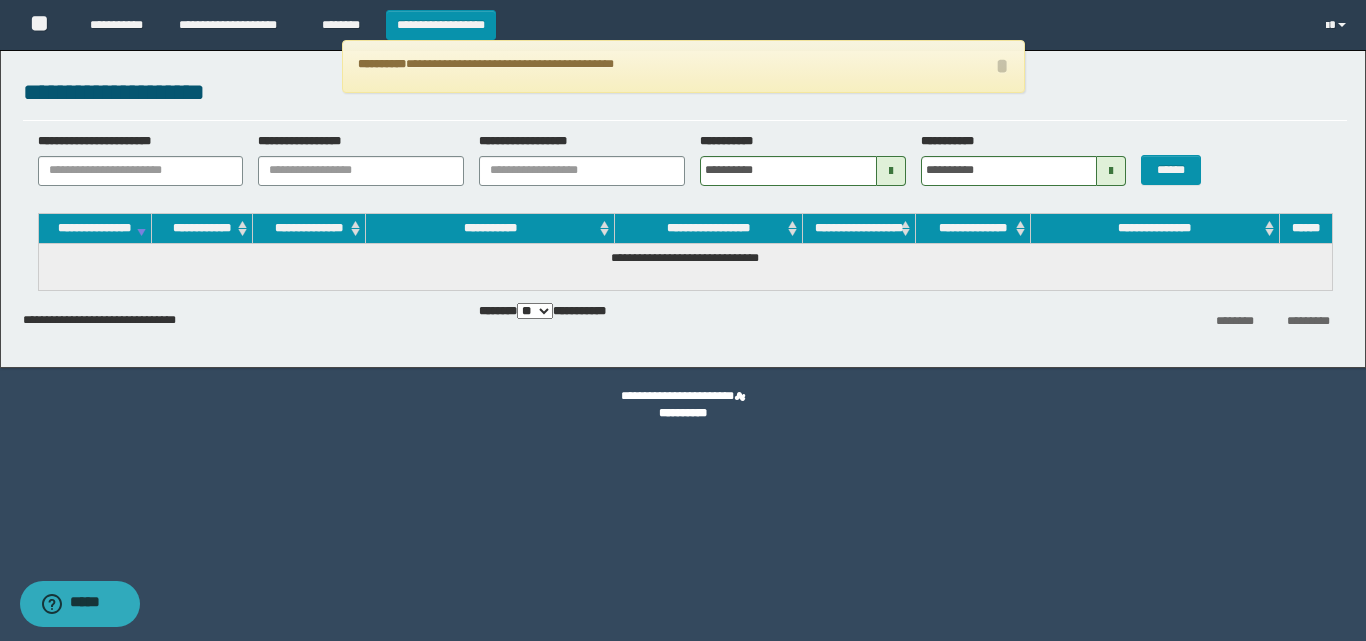 click on "**********" at bounding box center (1155, 228) 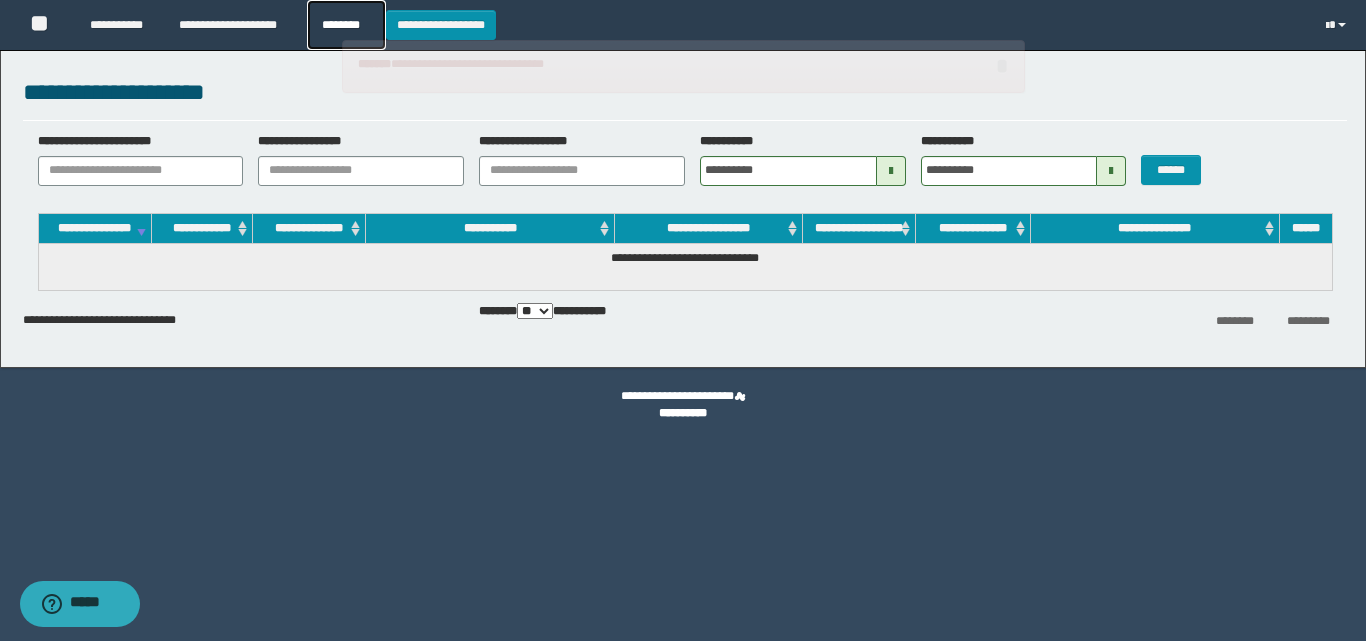 click on "********" at bounding box center (346, 25) 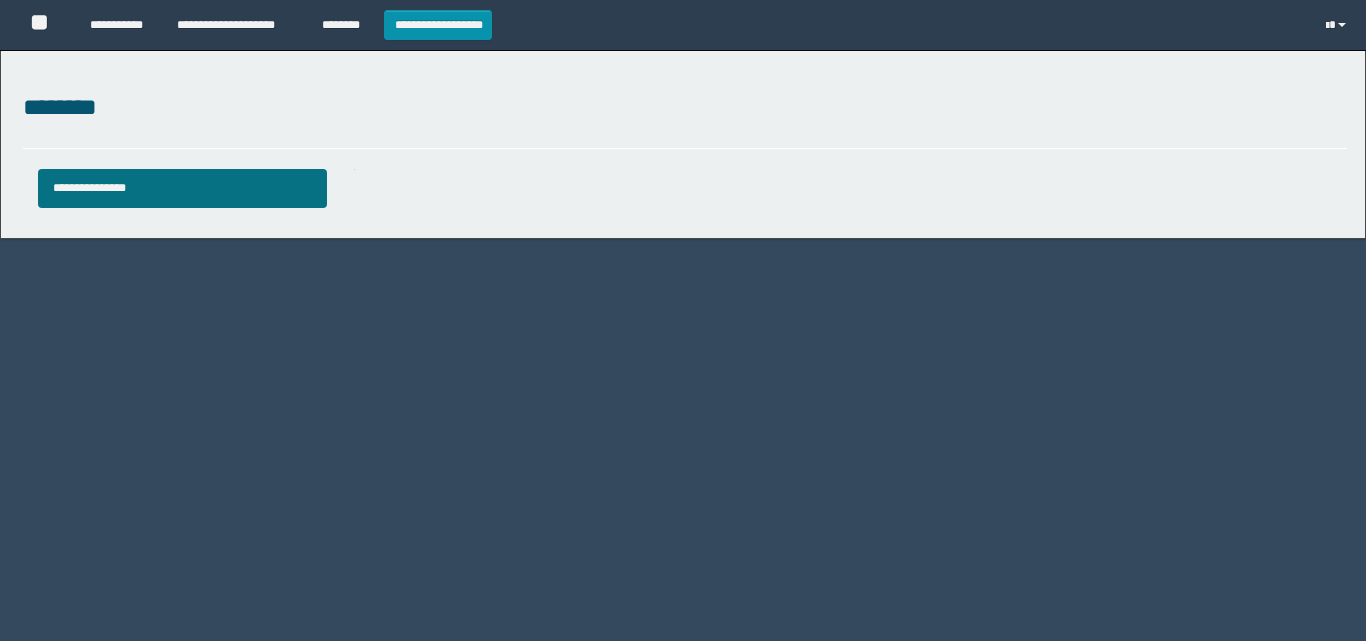 scroll, scrollTop: 0, scrollLeft: 0, axis: both 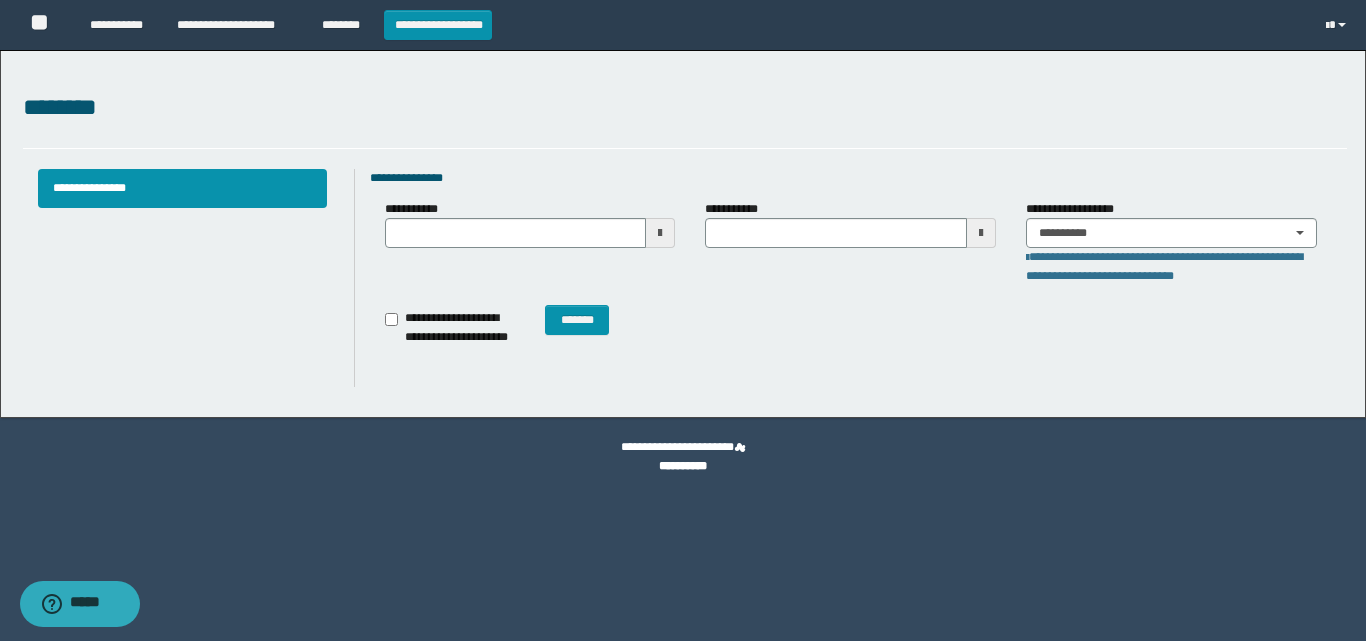 click on "**********" at bounding box center [450, 330] 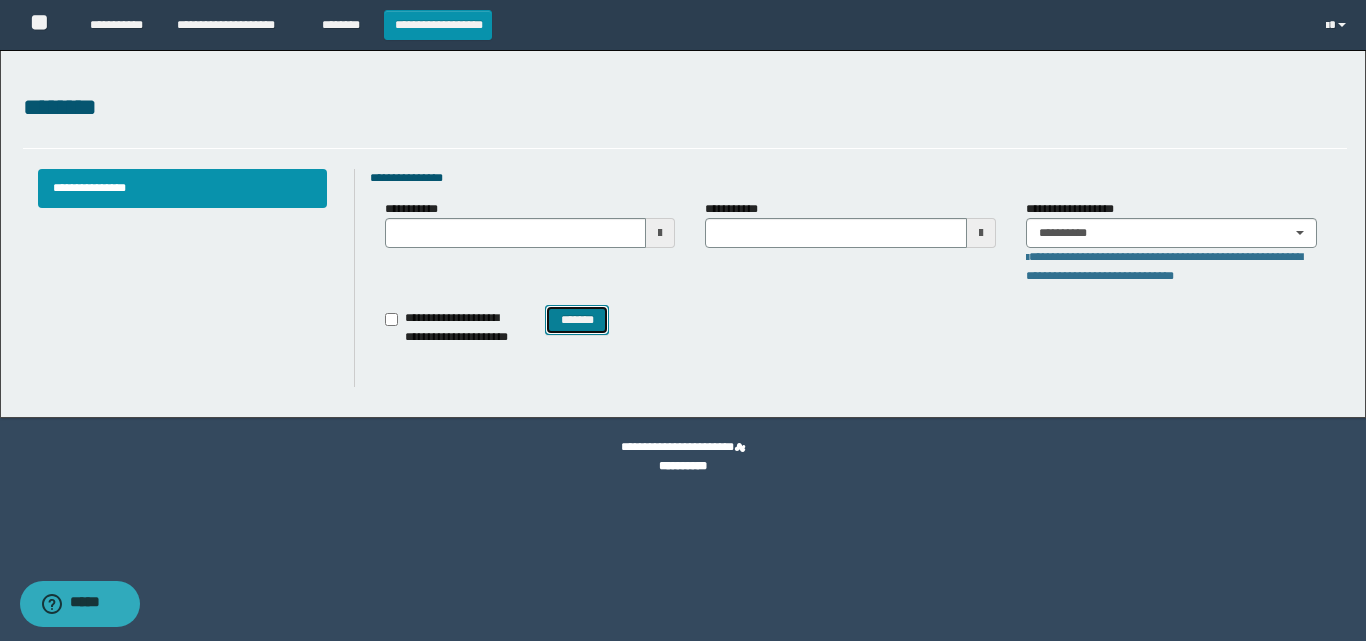 click on "*******" at bounding box center [577, 320] 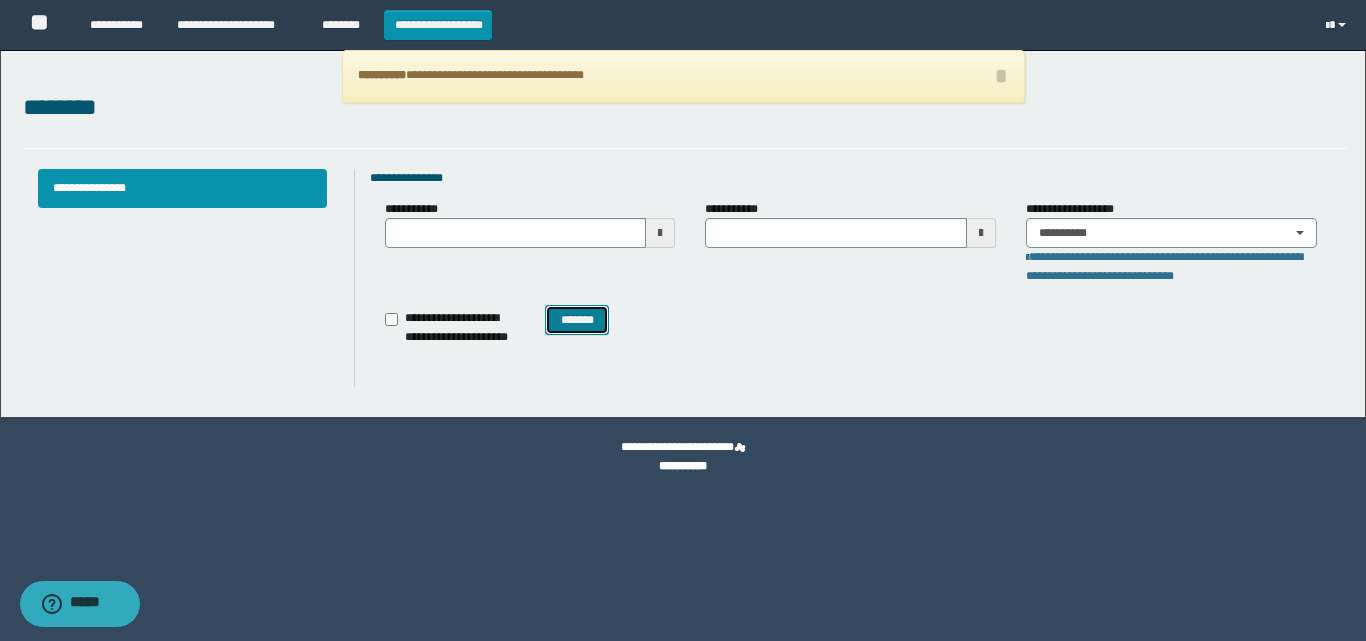 type 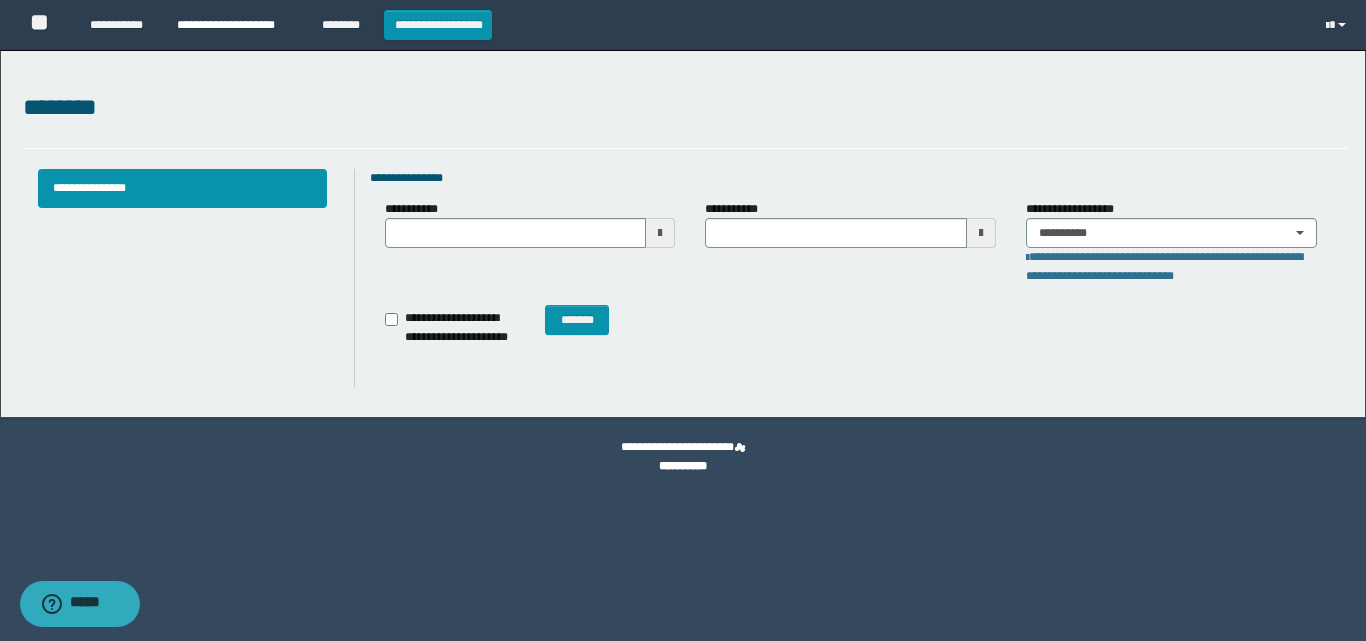 click on "**********" at bounding box center (234, 25) 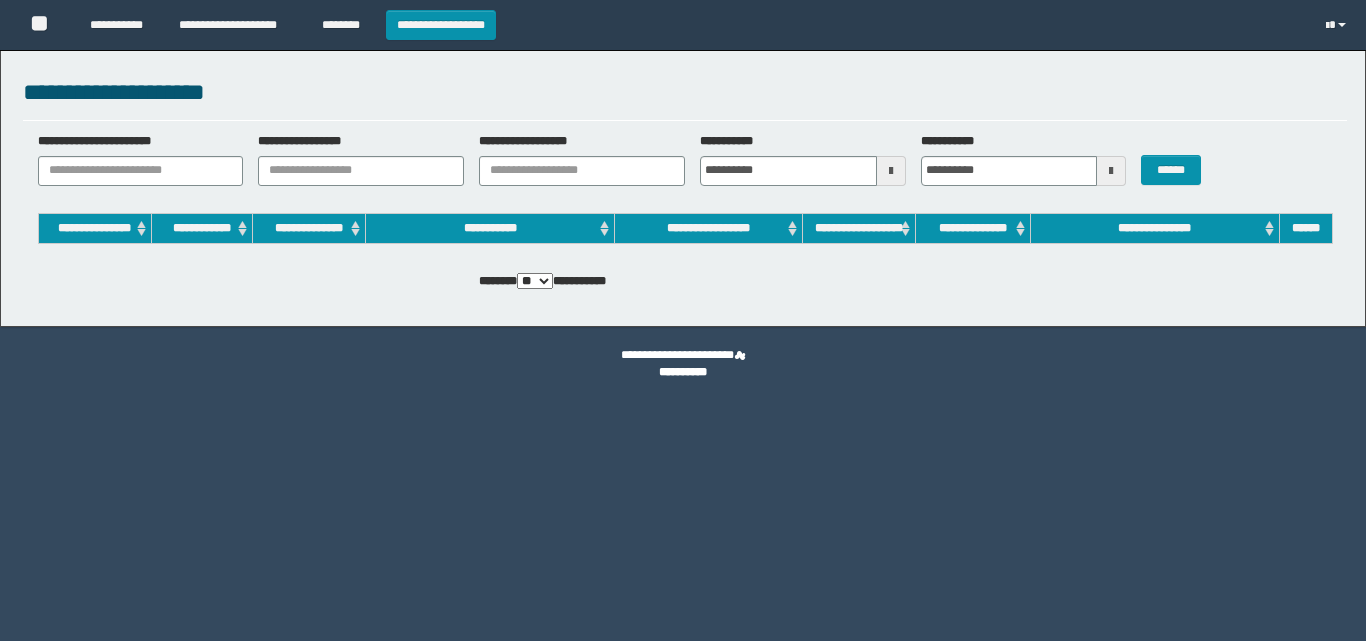 scroll, scrollTop: 0, scrollLeft: 0, axis: both 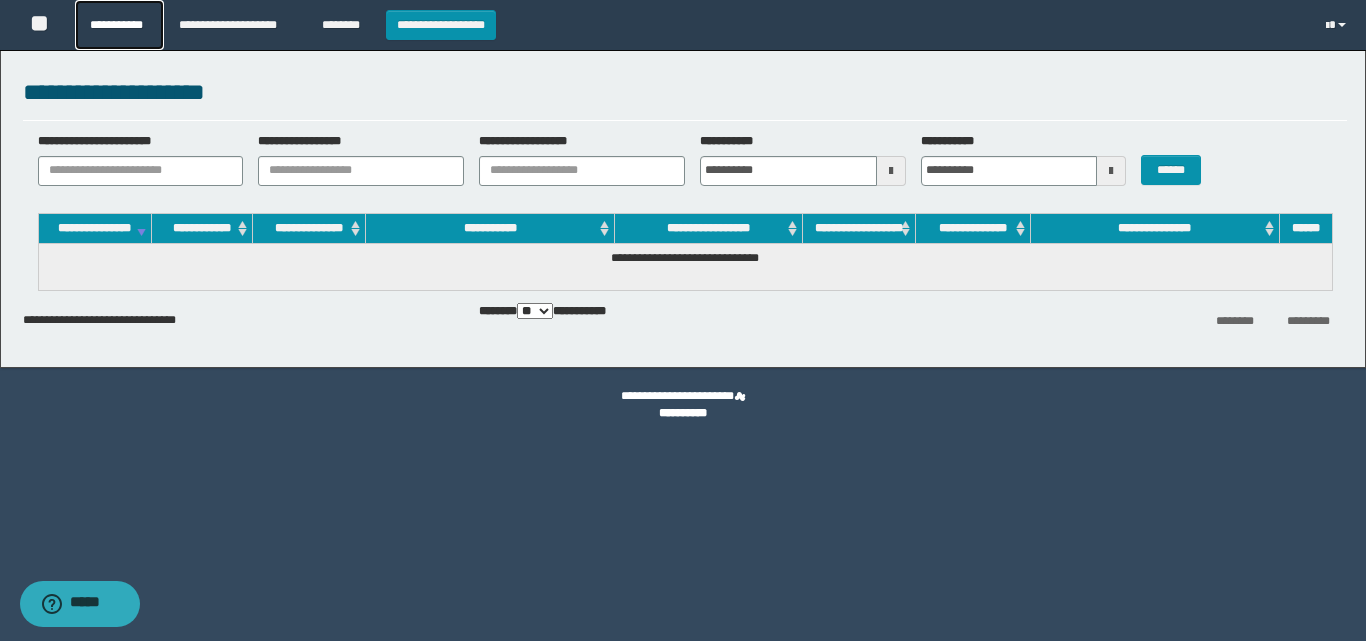 click on "**********" at bounding box center (119, 25) 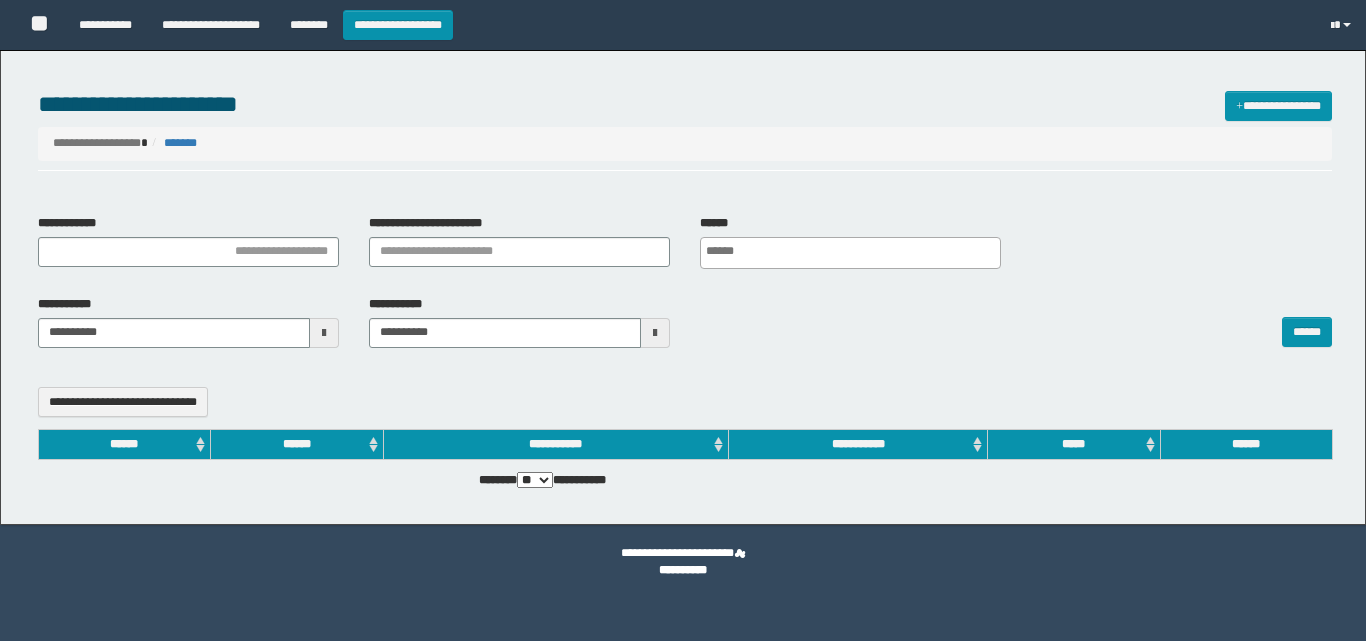 select 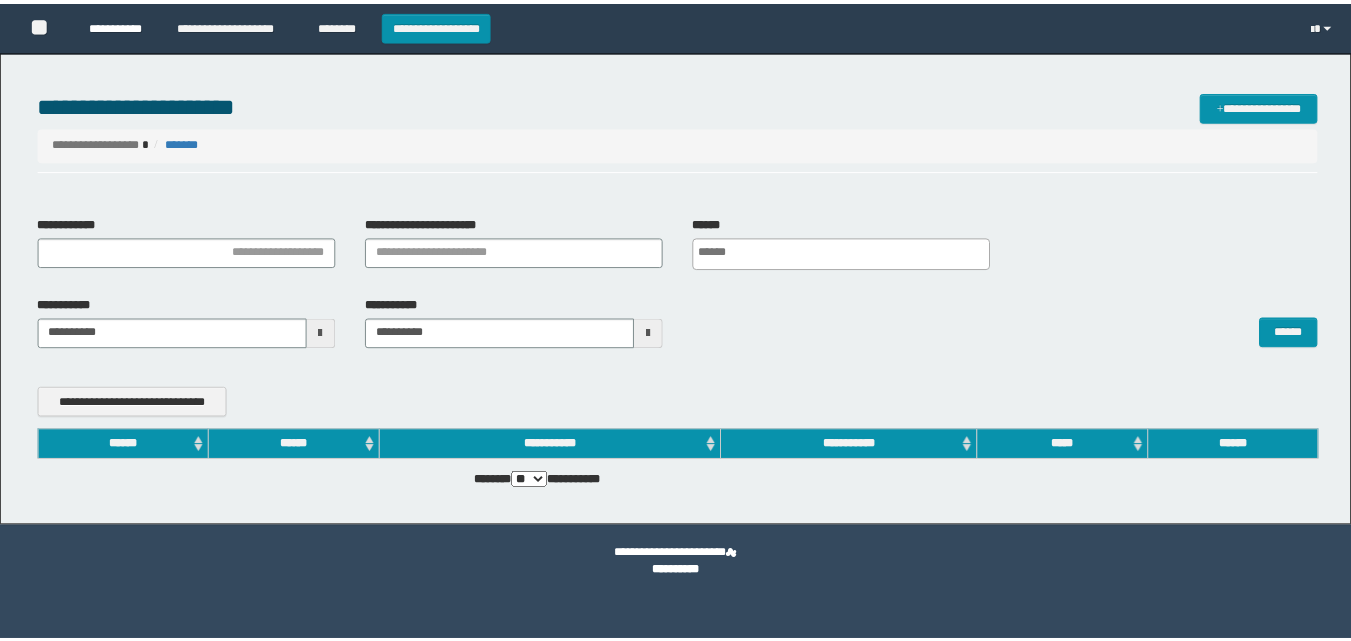 scroll, scrollTop: 0, scrollLeft: 0, axis: both 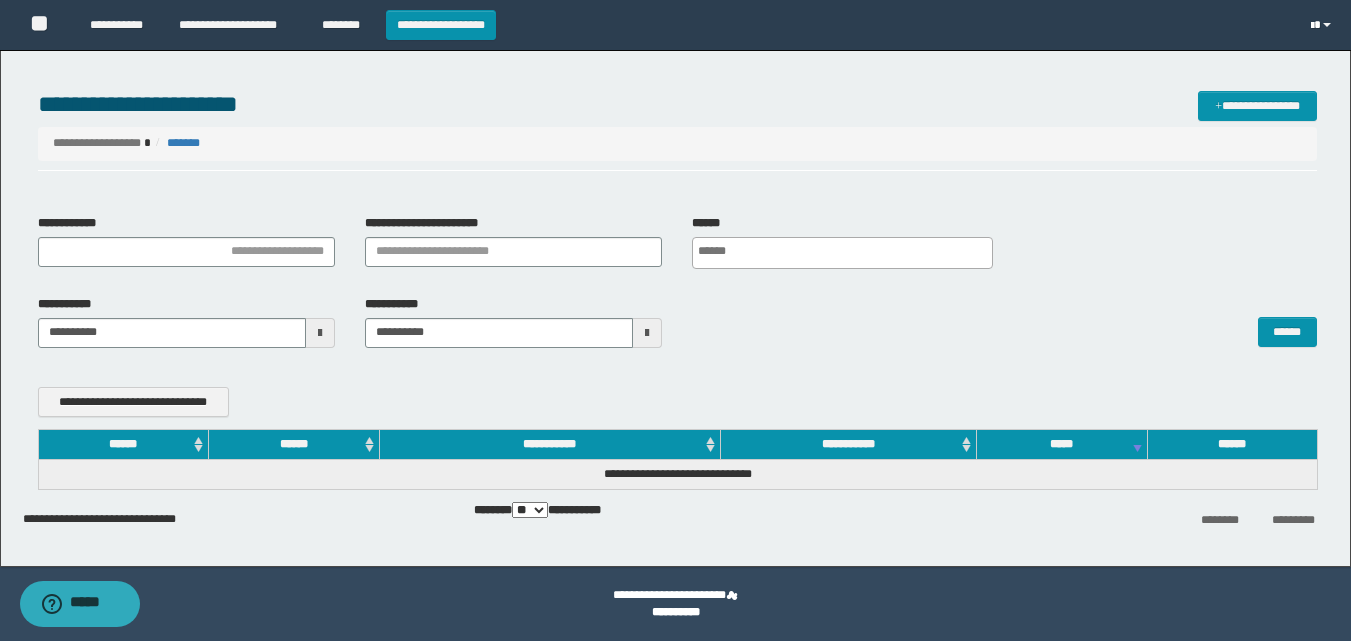 click at bounding box center (1312, 26) 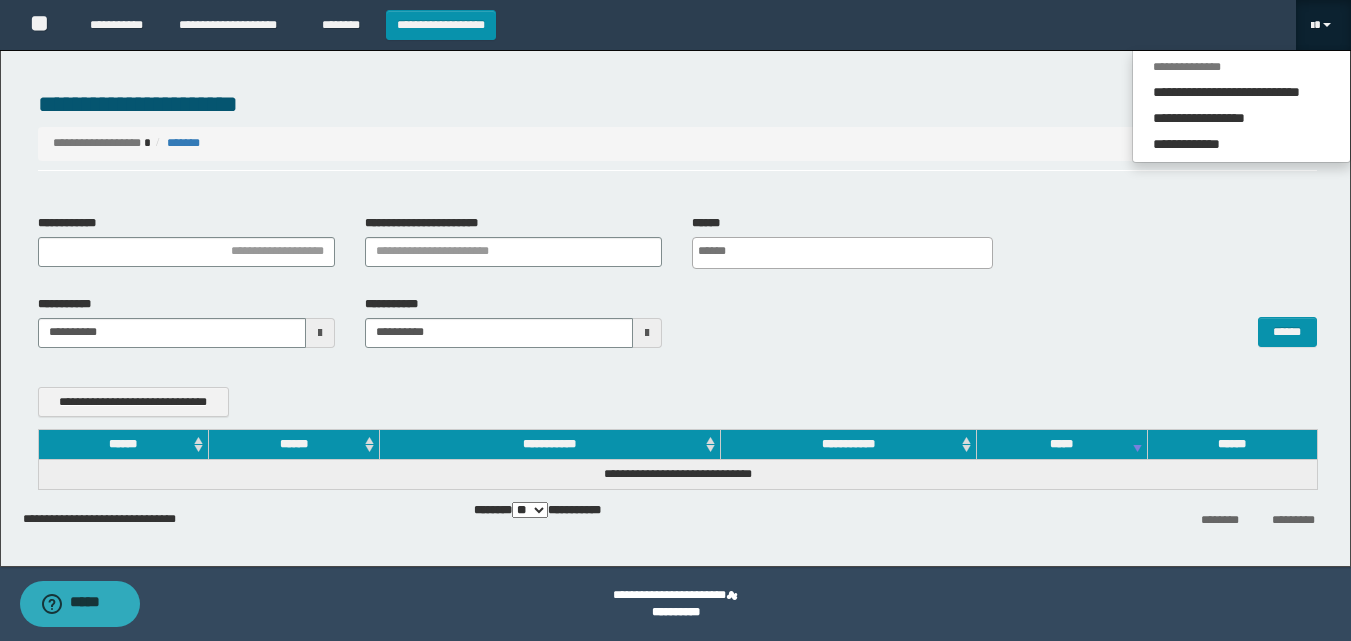 click on "**********" at bounding box center [677, 104] 